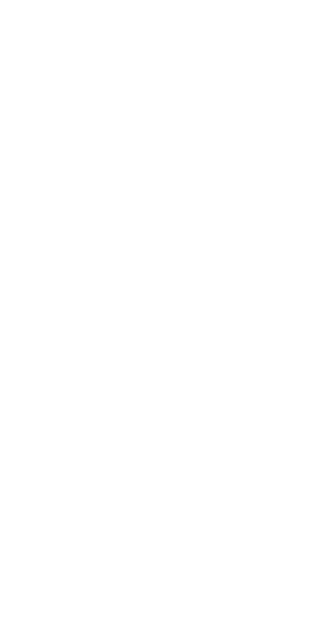 scroll, scrollTop: 0, scrollLeft: 0, axis: both 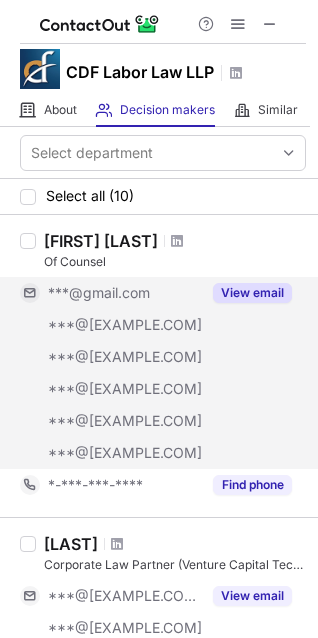 click on "View email" at bounding box center [252, 293] 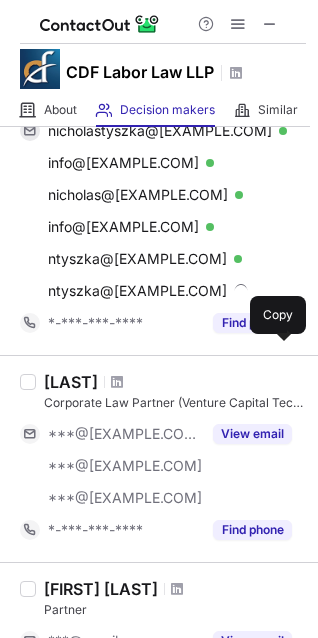 scroll, scrollTop: 164, scrollLeft: 0, axis: vertical 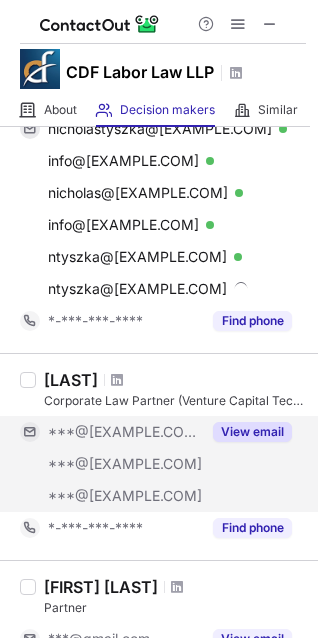 click on "View email" at bounding box center (252, 432) 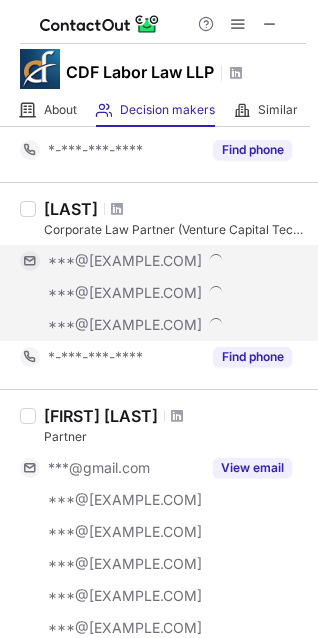 scroll, scrollTop: 338, scrollLeft: 0, axis: vertical 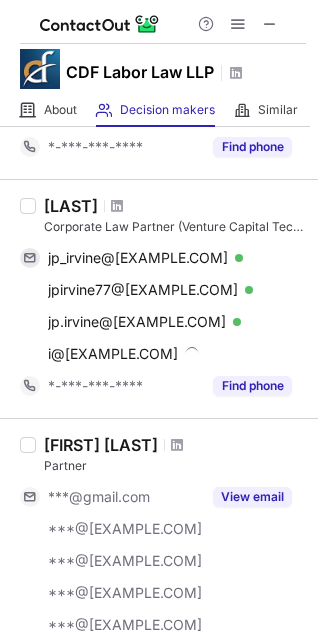 click on "Partner" at bounding box center (175, 466) 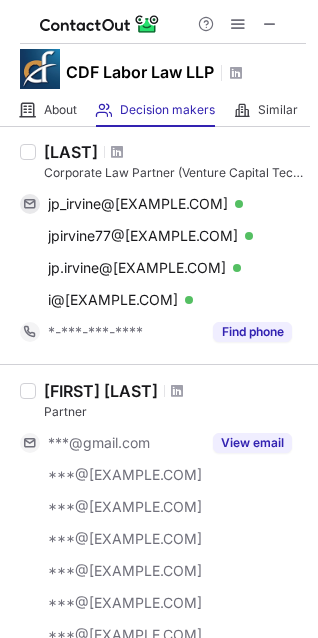 scroll, scrollTop: 394, scrollLeft: 0, axis: vertical 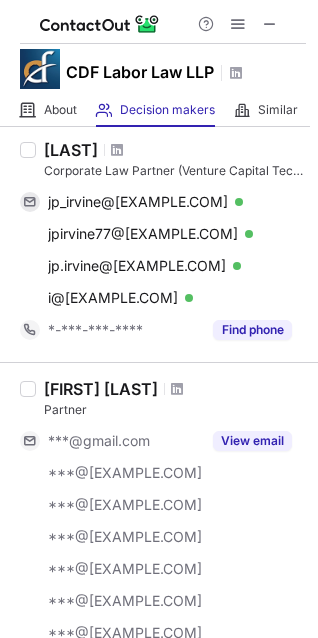 click on "***@[EXAMPLE.COM]" at bounding box center (125, 473) 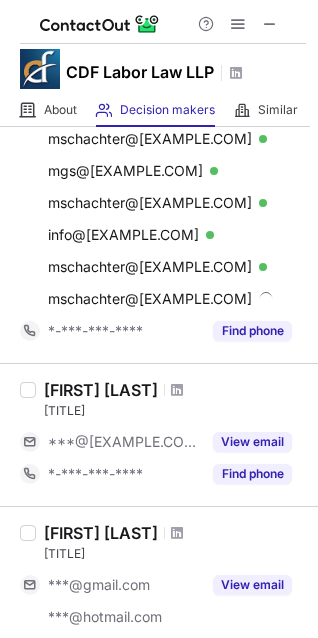 scroll, scrollTop: 731, scrollLeft: 0, axis: vertical 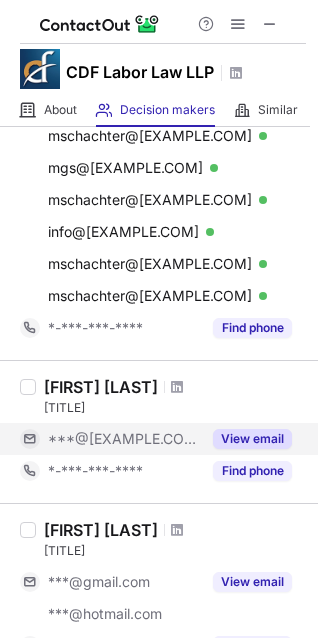 click on "View email" at bounding box center [252, 439] 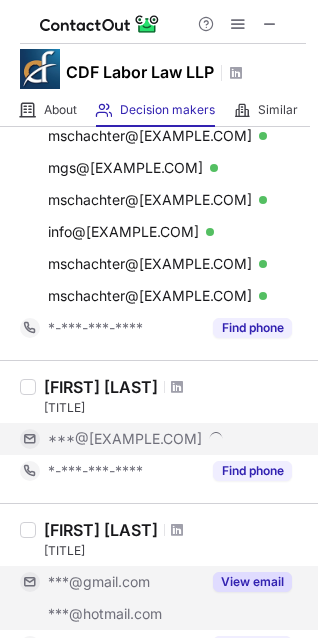 click on "***@gmail.com" at bounding box center (110, 582) 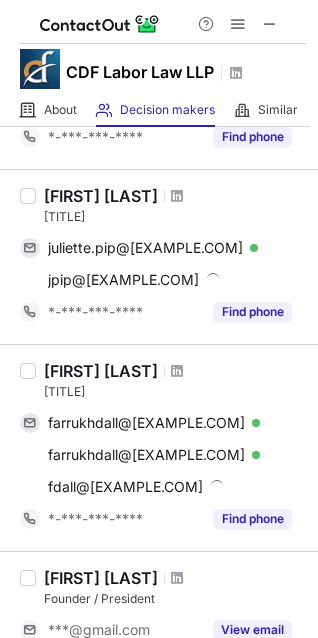 scroll, scrollTop: 923, scrollLeft: 0, axis: vertical 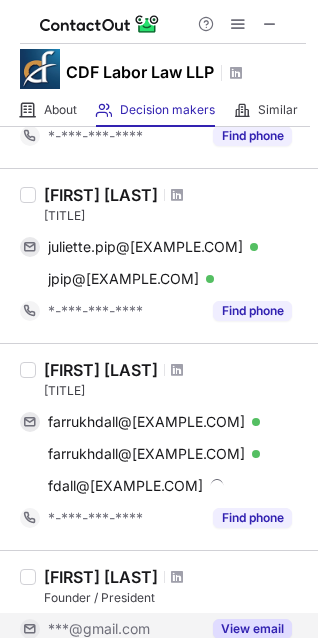 click on "View email" at bounding box center [246, 629] 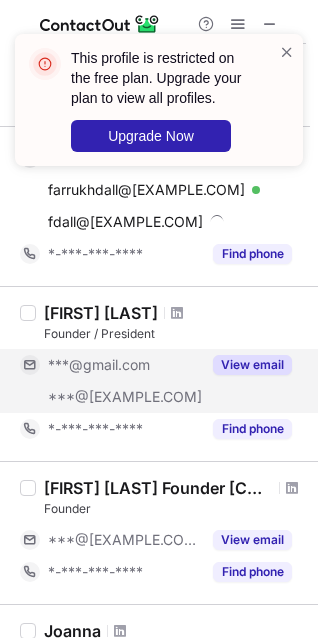 scroll, scrollTop: 1220, scrollLeft: 0, axis: vertical 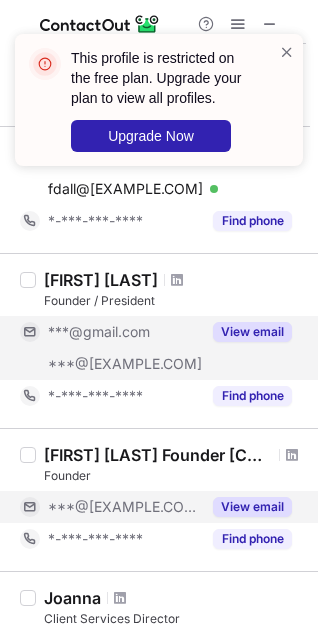 click on "***@[EXAMPLE.COM]" at bounding box center (124, 507) 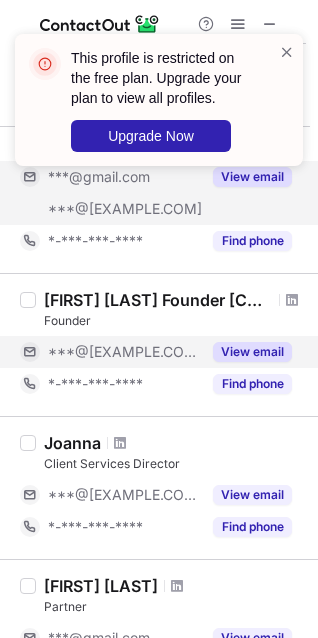 scroll, scrollTop: 1380, scrollLeft: 0, axis: vertical 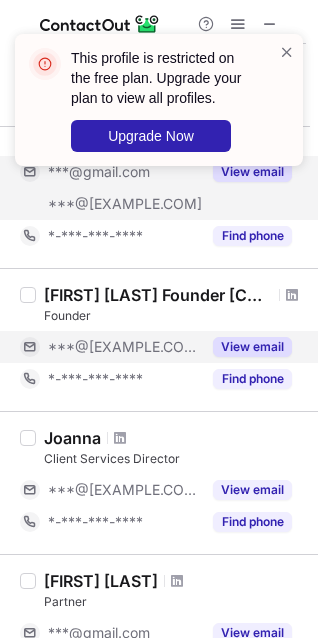 click on "***@[EXAMPLE.COM]" at bounding box center [110, 490] 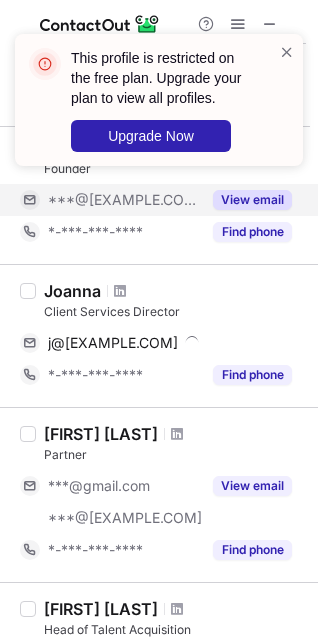scroll, scrollTop: 1535, scrollLeft: 0, axis: vertical 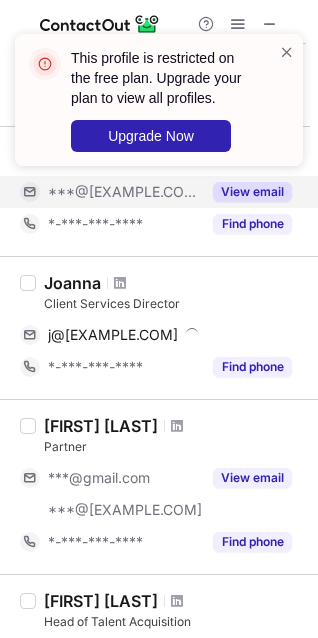 click on "***@[EXAMPLE.COM]" at bounding box center (125, 510) 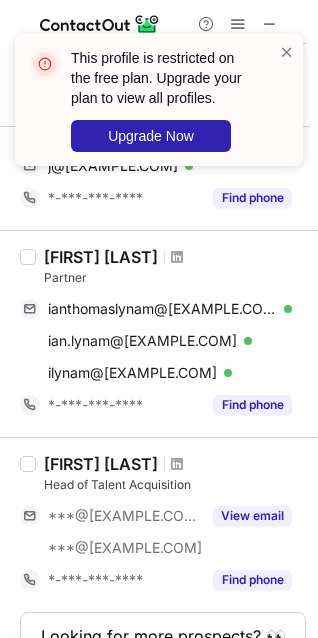 click on "***@[EXAMPLE.COM]" at bounding box center [110, 516] 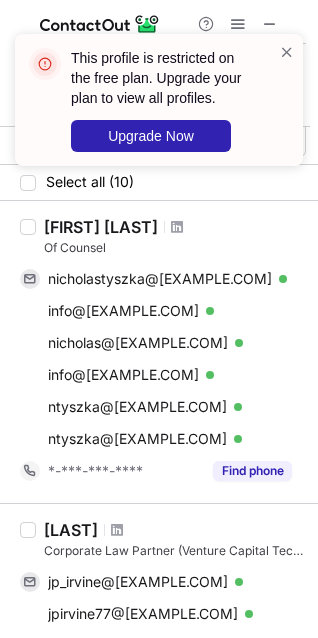scroll, scrollTop: 0, scrollLeft: 0, axis: both 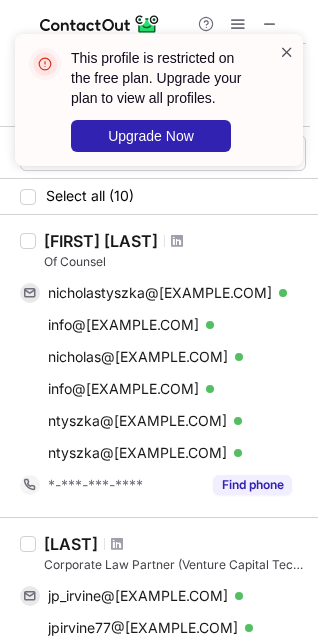 click at bounding box center [287, 52] 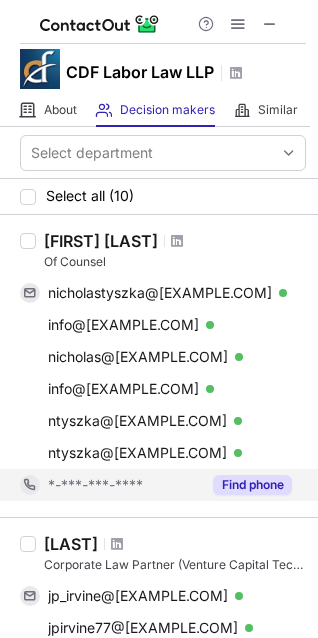 click on "*-***-***-****" at bounding box center (124, 485) 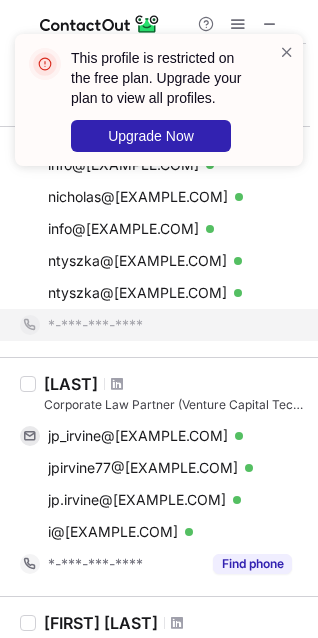 scroll, scrollTop: 276, scrollLeft: 0, axis: vertical 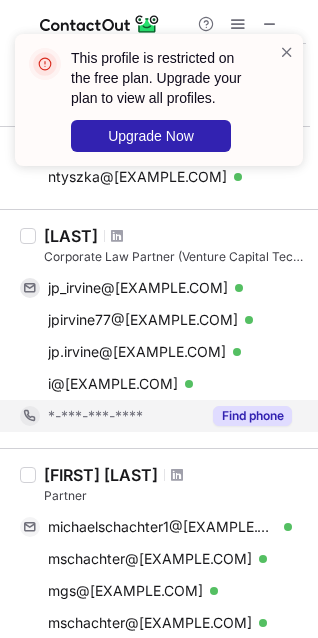 click on "[FIRST] [LAST] Partner michaelschachter1@[EXAMPLE.COM] Verified Send email Copy mschachter@[EXAMPLE.COM] Verified Send email Copy mgs@[EXAMPLE.COM] Verified Send email Copy mschachter@[EXAMPLE.COM] Verified Send email Copy info@[EXAMPLE.COM] Verified Send email Copy mschachter@[EXAMPLE.COM] Verified Send email Copy mschachter@[EXAMPLE.COM] Verified Send email Copy *-***-***-**** Find phone" at bounding box center [159, 615] 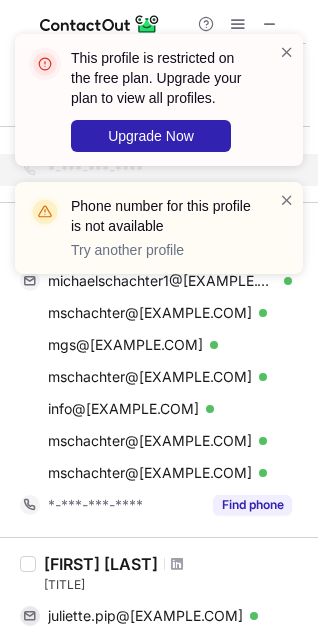 scroll, scrollTop: 532, scrollLeft: 0, axis: vertical 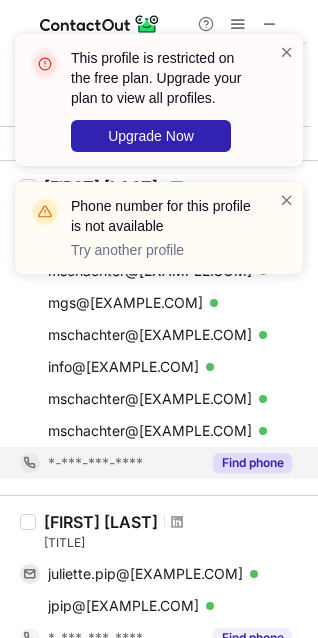 click on "[FIRST] [LAST] Partner michaelschachter1@[EXAMPLE.COM] Verified Send email Copy mschachter@[EXAMPLE.COM] Verified Send email Copy mgs@[EXAMPLE.COM] Verified Send email Copy mschachter@[EXAMPLE.COM] Verified Send email Copy info@[EXAMPLE.COM] Verified Send email Copy mschachter@[EXAMPLE.COM] Verified Send email Copy mschachter@[EXAMPLE.COM] Verified Send email Copy *-***-***-**** Find phone" at bounding box center [159, 327] 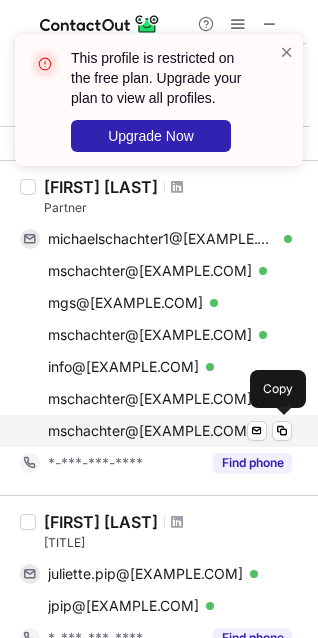 click on "mschachter@[EXAMPLE.COM] Verified Send email Copy" at bounding box center [156, 431] 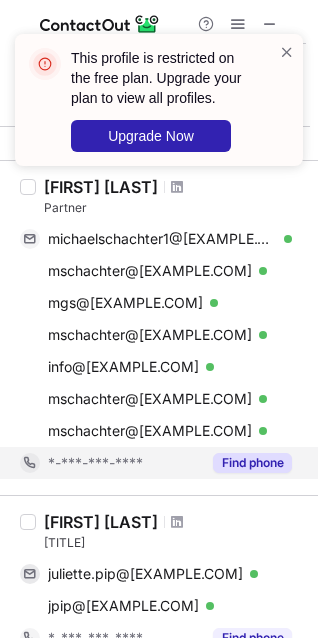 click on "*-***-***-****" at bounding box center (95, 463) 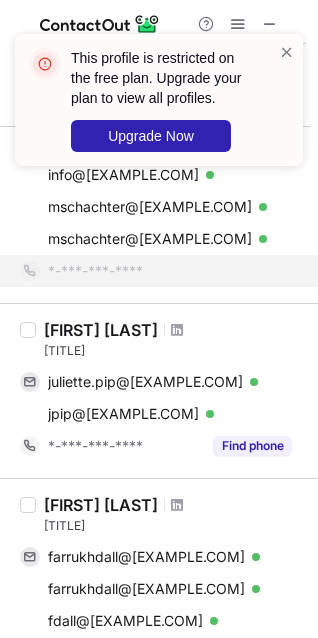 scroll, scrollTop: 768, scrollLeft: 0, axis: vertical 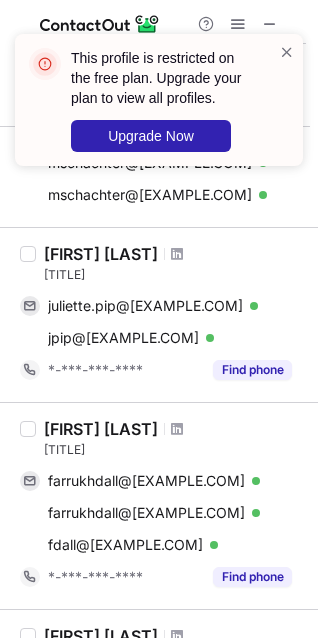 click on "[FIRST] [LAST] [TITLE] juliette.pip@[EXAMPLE.COM] Verified Send email Copy jpip@[EXAMPLE.COM] Verified Send email Copy *-***-***-**** Find phone" at bounding box center (159, 314) 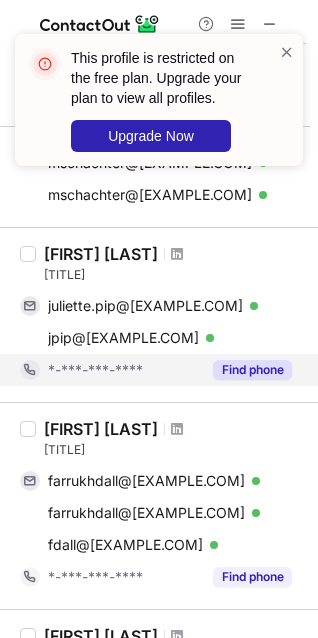 click on "*-***-***-****" at bounding box center (95, 370) 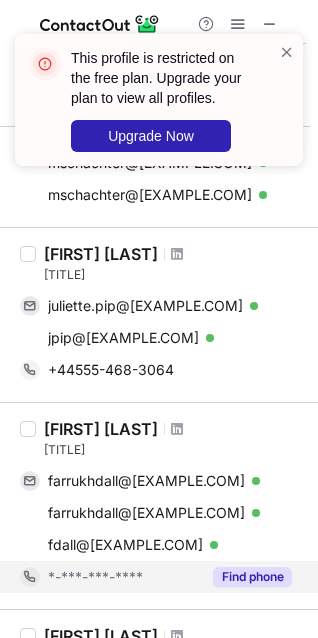 click on "Find phone" at bounding box center (252, 577) 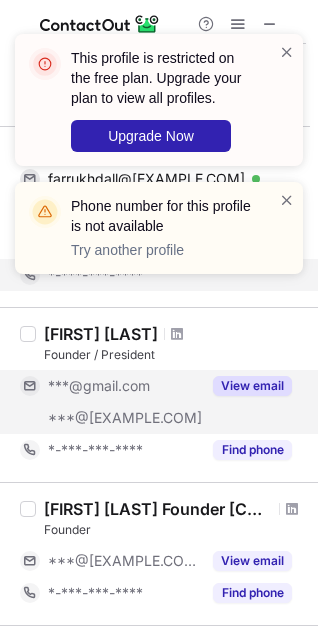 scroll, scrollTop: 1072, scrollLeft: 0, axis: vertical 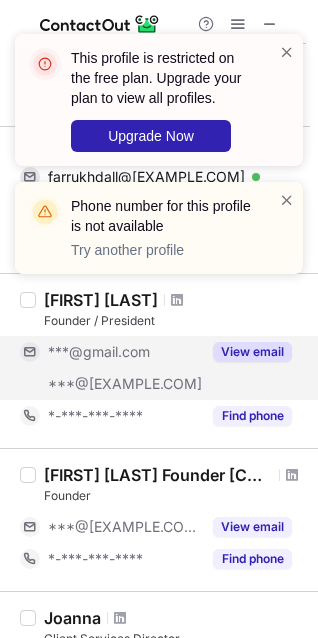 click on "[FIRST] [LAST] Founder [COMPANY] Founder ***@[EXAMPLE.COM] View email *-***-***-**** Find phone" at bounding box center (159, 519) 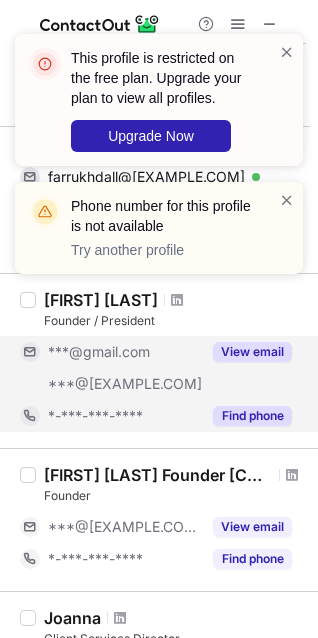 click on "*-***-***-****" at bounding box center [124, 416] 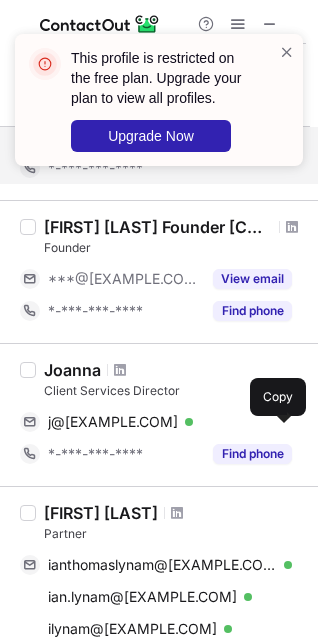 scroll, scrollTop: 1328, scrollLeft: 0, axis: vertical 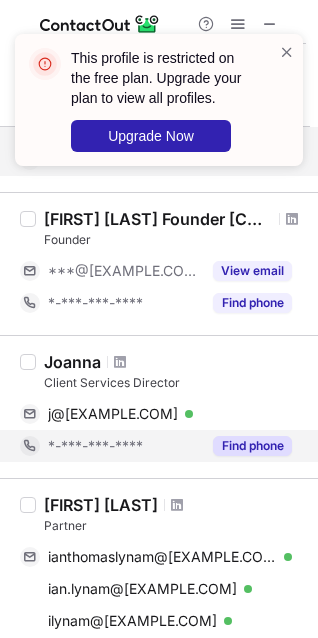 click on "Find phone" at bounding box center [246, 446] 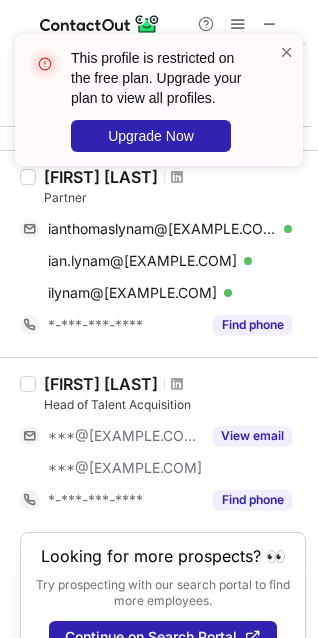 scroll, scrollTop: 1630, scrollLeft: 0, axis: vertical 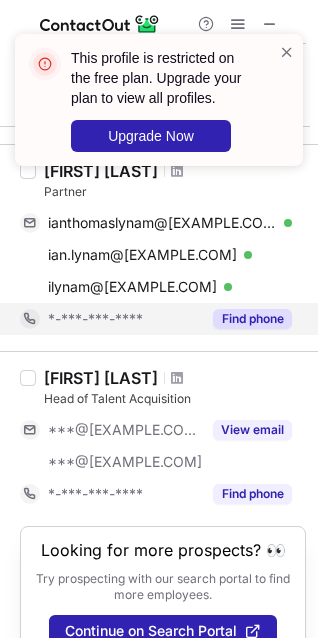 click on "*-***-***-****" at bounding box center (124, 319) 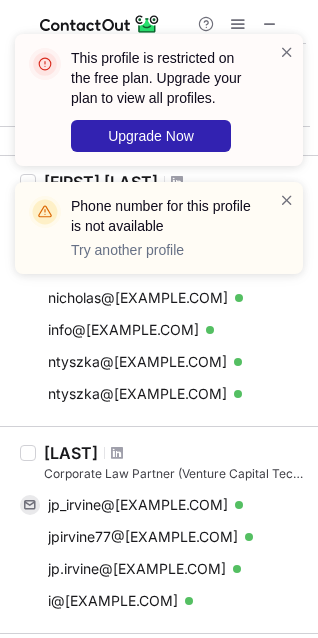 scroll, scrollTop: 0, scrollLeft: 0, axis: both 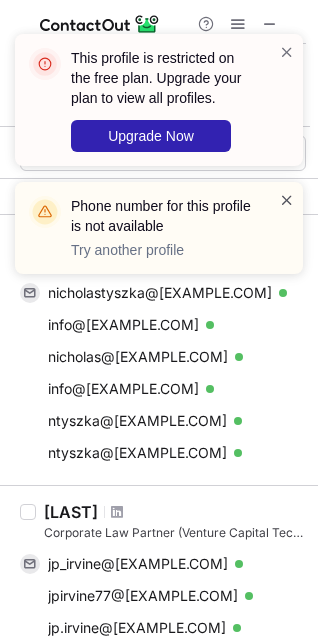 click at bounding box center [287, 200] 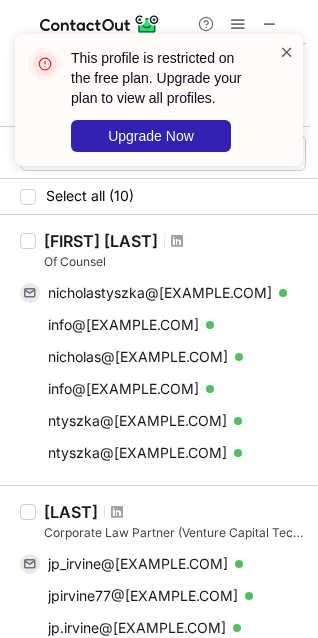 click at bounding box center (287, 52) 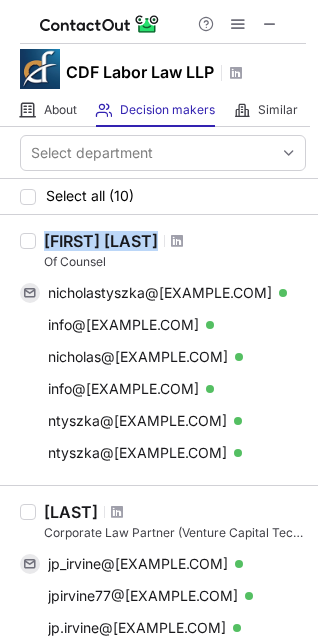 drag, startPoint x: 43, startPoint y: 241, endPoint x: 177, endPoint y: 238, distance: 134.03358 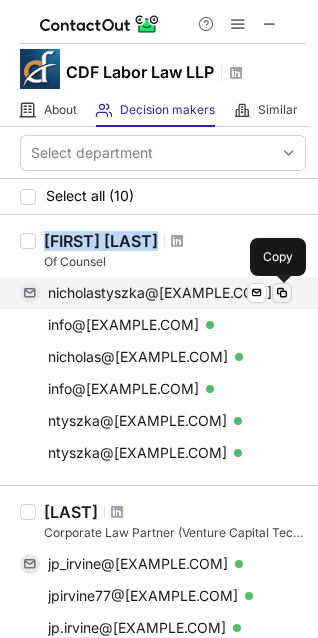 click at bounding box center [282, 293] 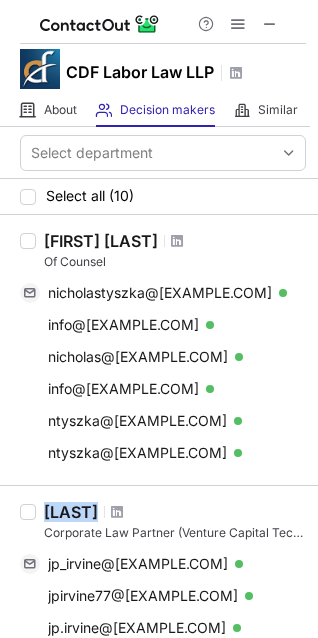 drag, startPoint x: 45, startPoint y: 510, endPoint x: 92, endPoint y: 513, distance: 47.095646 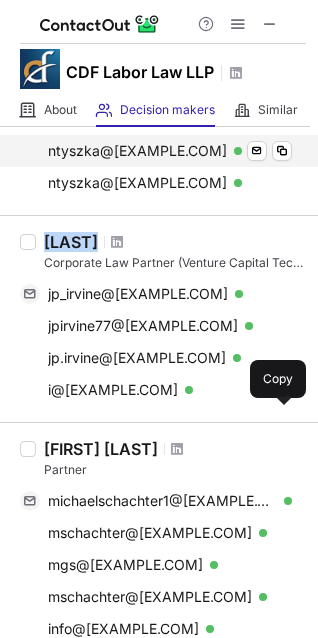 scroll, scrollTop: 278, scrollLeft: 0, axis: vertical 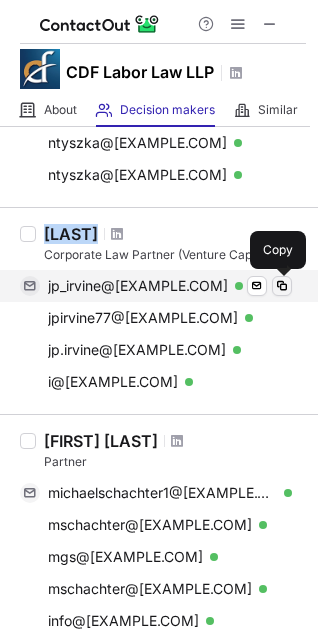click at bounding box center (282, 286) 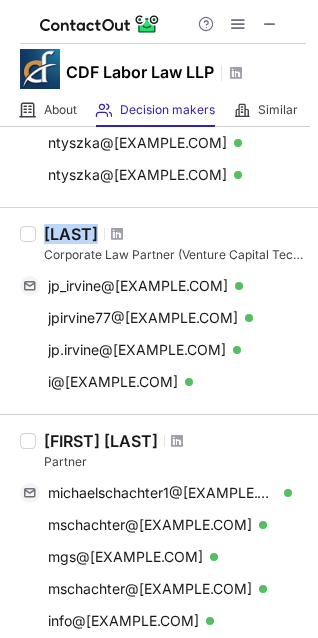 scroll, scrollTop: 342, scrollLeft: 0, axis: vertical 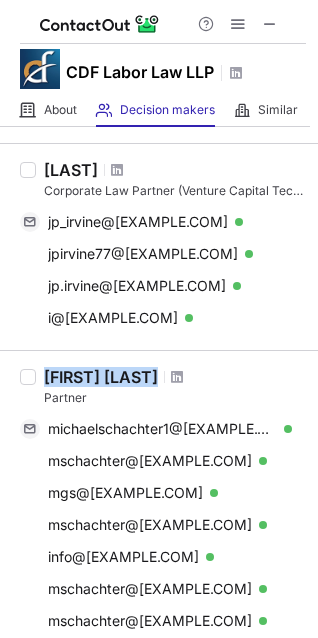 drag, startPoint x: 41, startPoint y: 374, endPoint x: 216, endPoint y: 375, distance: 175.00285 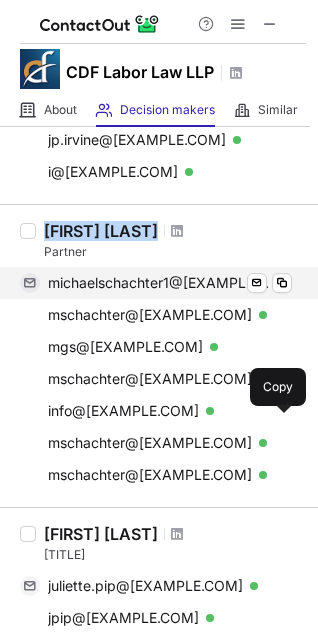 scroll, scrollTop: 492, scrollLeft: 0, axis: vertical 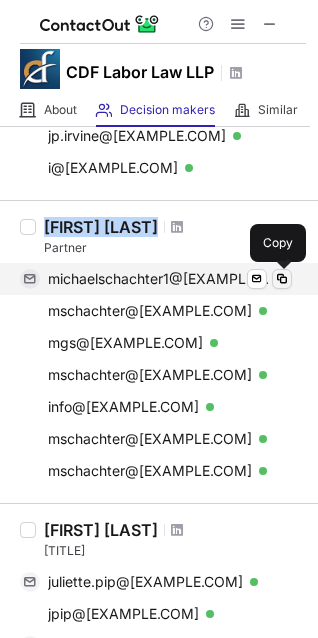 click at bounding box center [282, 279] 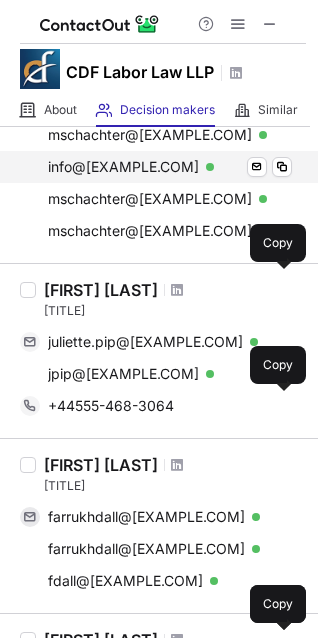 scroll, scrollTop: 736, scrollLeft: 0, axis: vertical 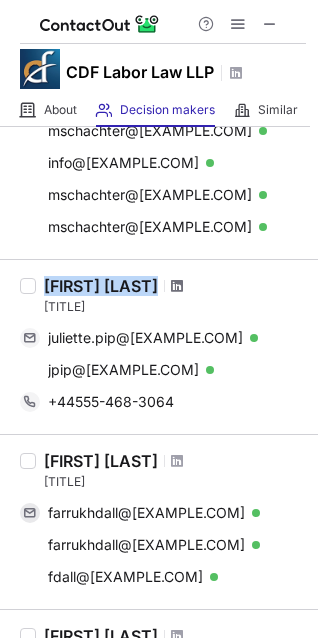 drag, startPoint x: 45, startPoint y: 286, endPoint x: 147, endPoint y: 288, distance: 102.01961 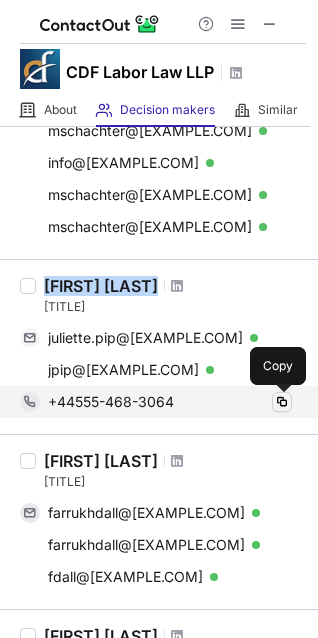 click at bounding box center [282, 402] 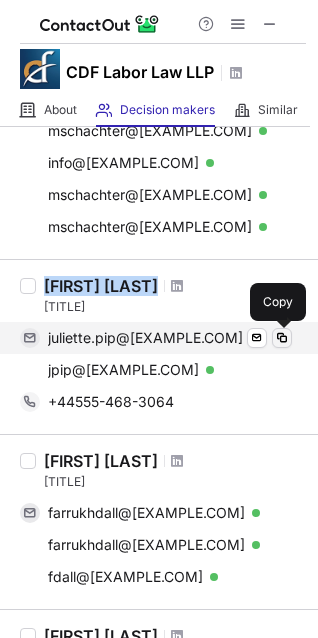 click at bounding box center [282, 338] 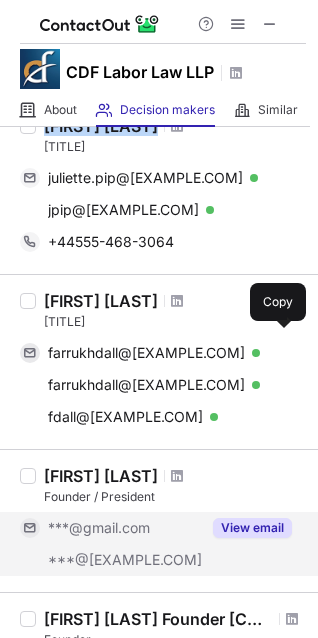 scroll, scrollTop: 896, scrollLeft: 0, axis: vertical 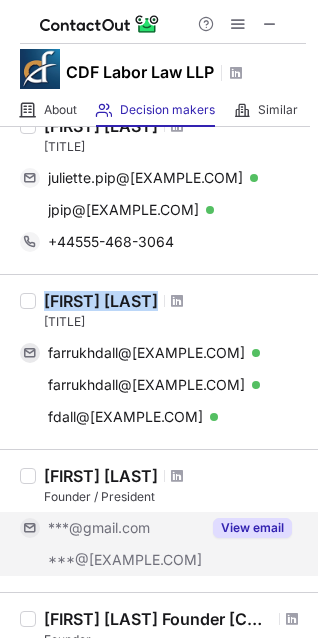 drag, startPoint x: 43, startPoint y: 293, endPoint x: 171, endPoint y: 293, distance: 128 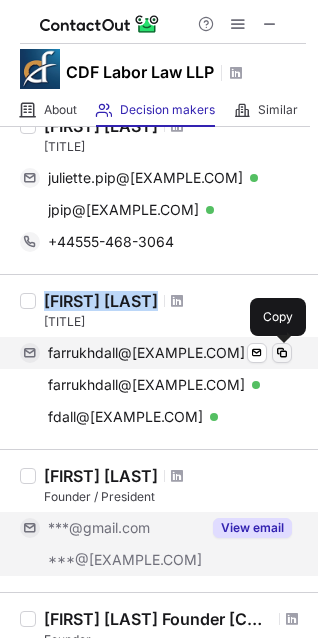 click at bounding box center (282, 353) 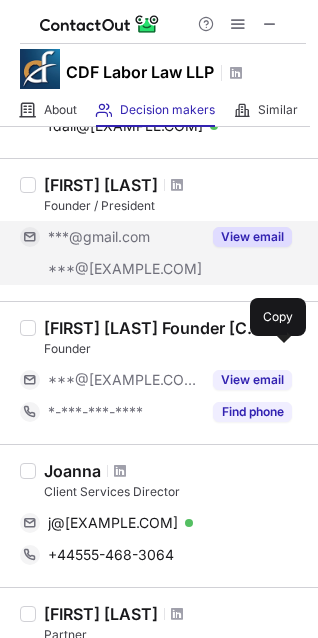 scroll, scrollTop: 1291, scrollLeft: 0, axis: vertical 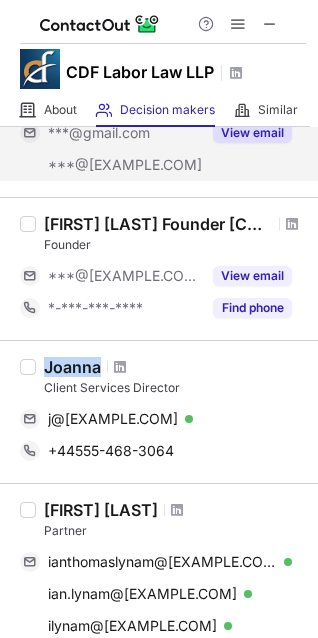 drag, startPoint x: 46, startPoint y: 366, endPoint x: 100, endPoint y: 363, distance: 54.08327 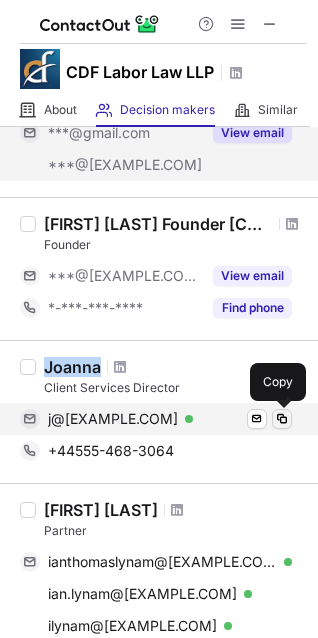 click at bounding box center [282, 419] 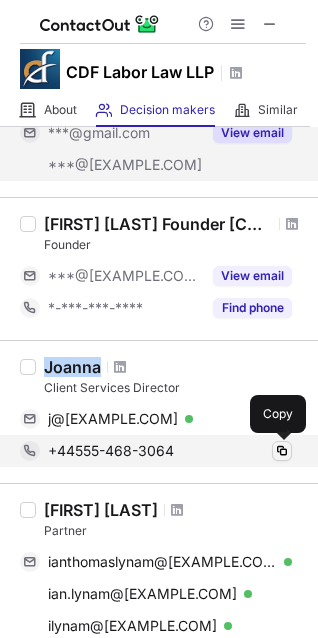 click at bounding box center [282, 451] 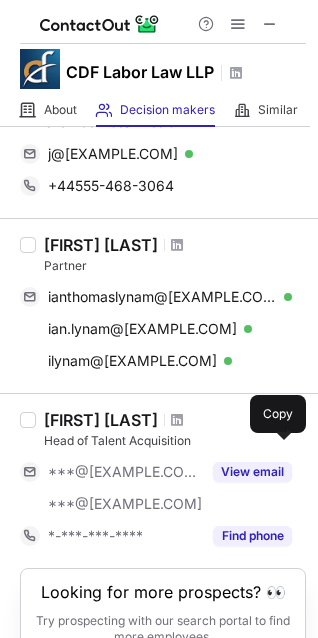 scroll, scrollTop: 1556, scrollLeft: 0, axis: vertical 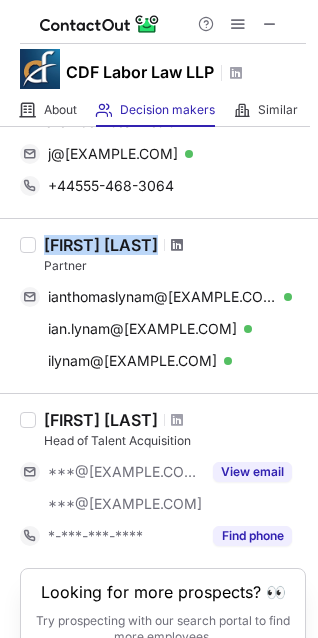 drag, startPoint x: 43, startPoint y: 239, endPoint x: 135, endPoint y: 237, distance: 92.021736 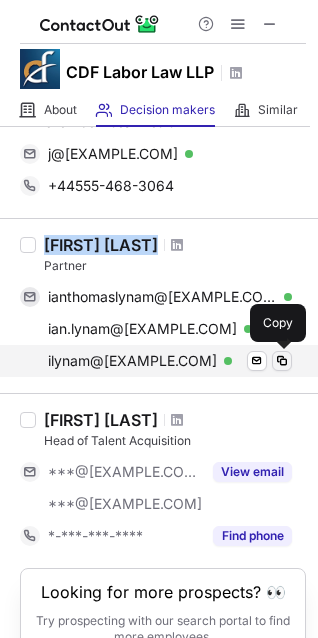 click at bounding box center [282, 361] 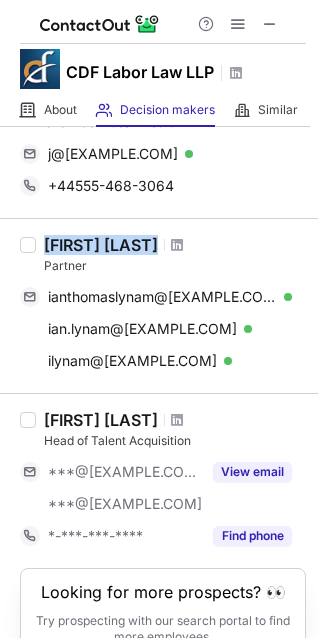 scroll, scrollTop: 1653, scrollLeft: 0, axis: vertical 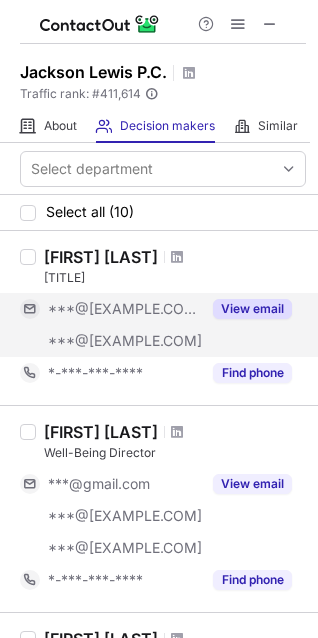 click on "View email" at bounding box center (252, 309) 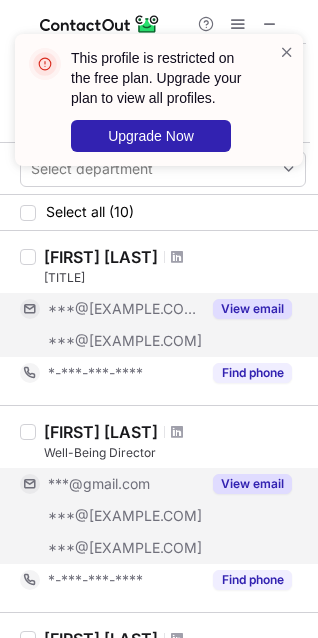 click on "View email" at bounding box center (252, 484) 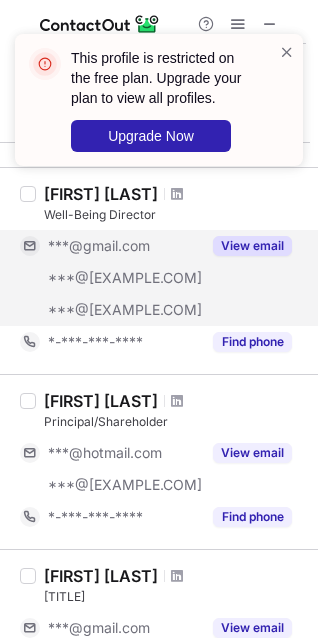 scroll, scrollTop: 240, scrollLeft: 0, axis: vertical 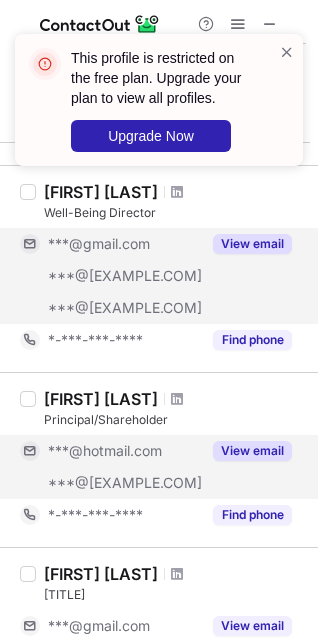 click on "View email" at bounding box center [246, 451] 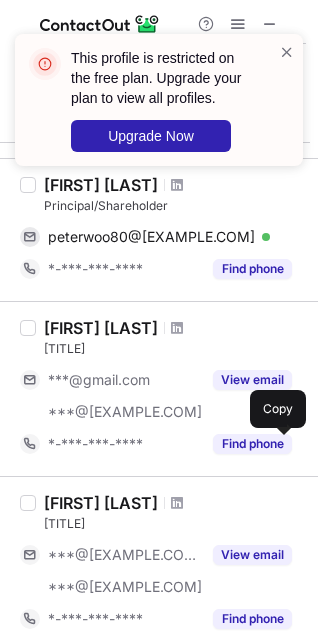 scroll, scrollTop: 459, scrollLeft: 0, axis: vertical 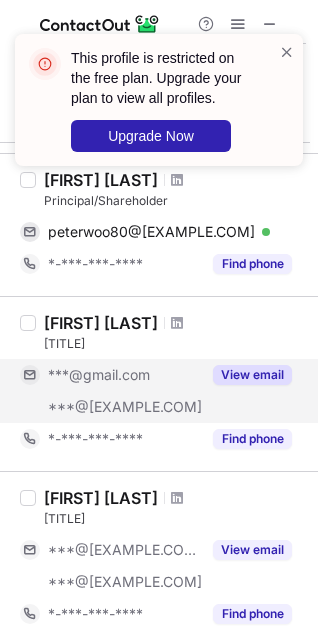 click on "View email" at bounding box center [246, 375] 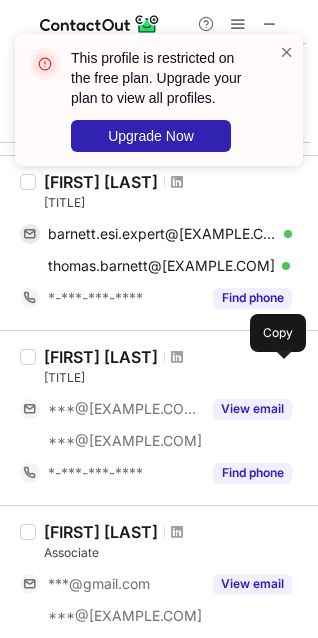 scroll, scrollTop: 628, scrollLeft: 0, axis: vertical 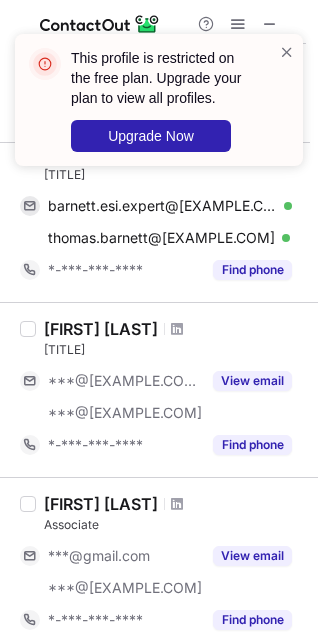 click on "View email" at bounding box center [246, 381] 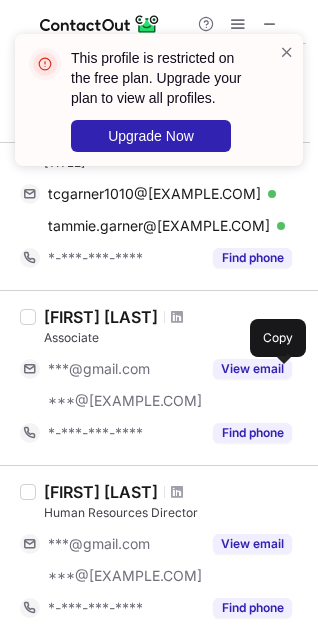 scroll, scrollTop: 816, scrollLeft: 0, axis: vertical 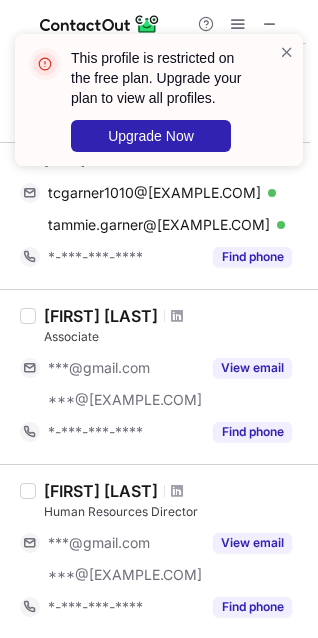 click on "View email" at bounding box center (246, 368) 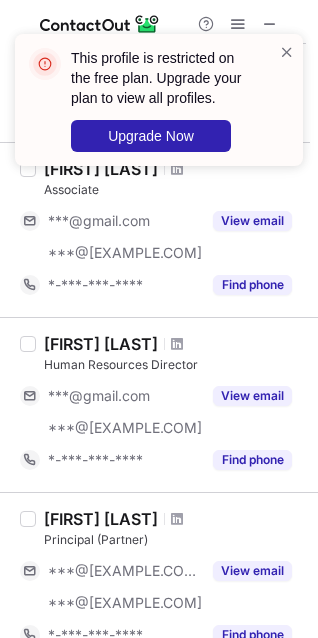 scroll, scrollTop: 964, scrollLeft: 0, axis: vertical 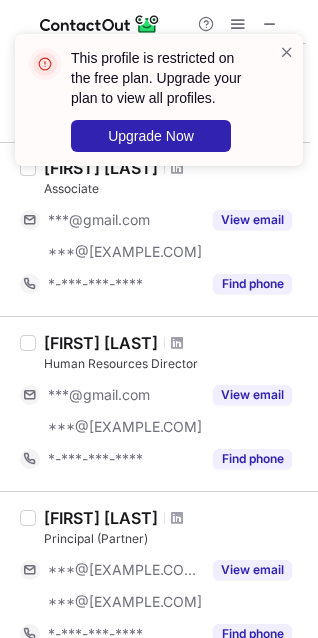 click on "[FIRST] [LAST] [TITLE] ***@[EXAMPLE.COM] ***@[EXAMPLE.COM] View email *-***-***-**** Find phone" at bounding box center [171, 404] 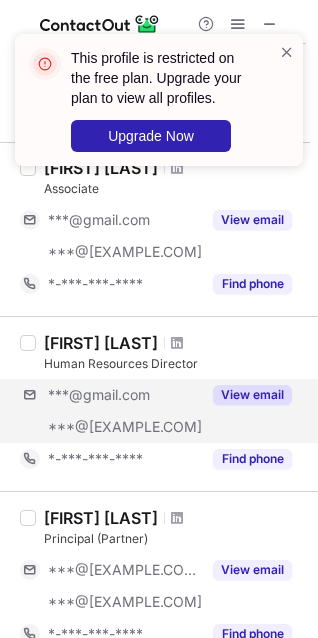 click on "***@[EXAMPLE.COM] ***@[EXAMPLE.COM] View email" at bounding box center (163, 411) 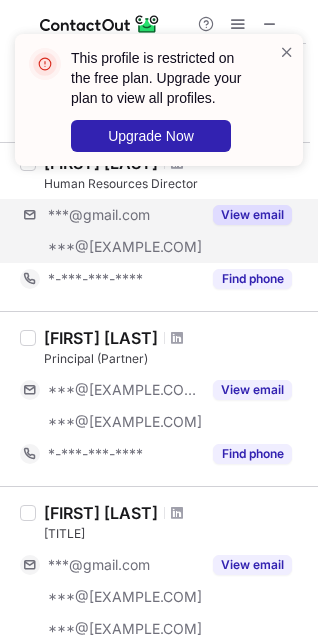 scroll, scrollTop: 1144, scrollLeft: 0, axis: vertical 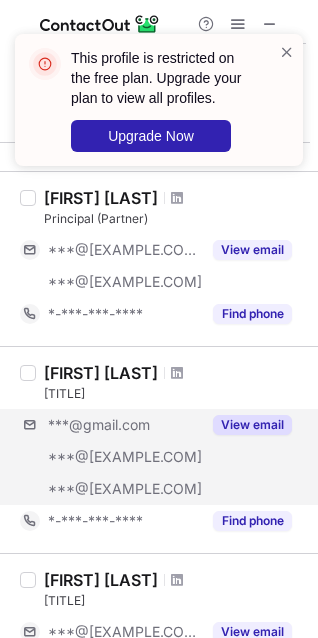 click on "***@[EXAMPLE.COM] ***@[EXAMPLE.COM] ***@[EXAMPLE.COM] View email" at bounding box center (163, 457) 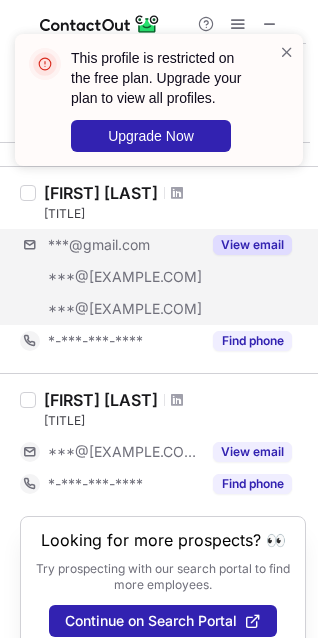 scroll, scrollTop: 1468, scrollLeft: 0, axis: vertical 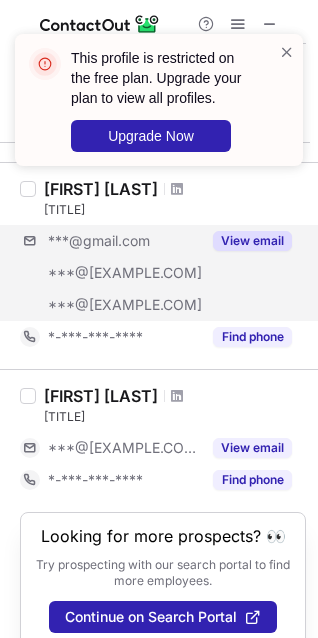 click on "View email" at bounding box center (246, 448) 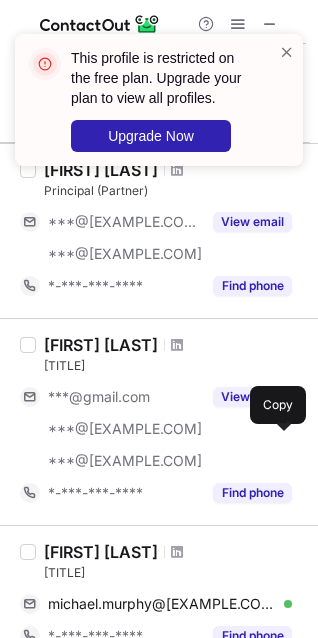 scroll, scrollTop: 1312, scrollLeft: 0, axis: vertical 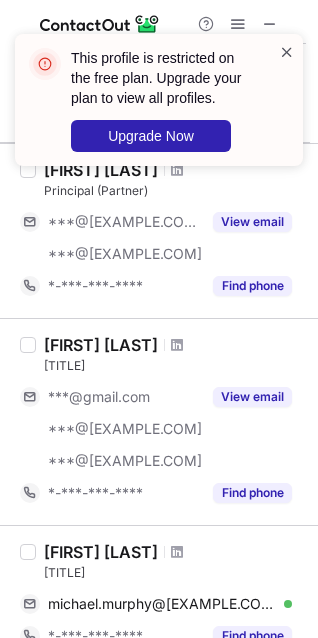 click at bounding box center [287, 52] 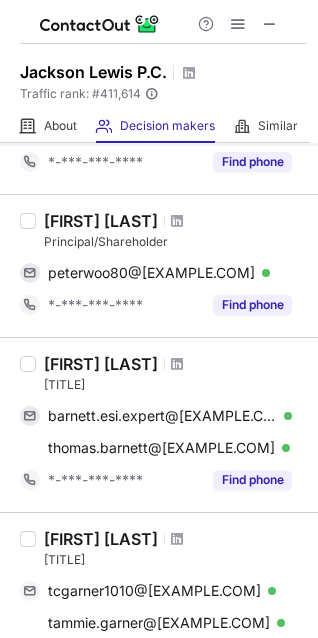 scroll, scrollTop: 422, scrollLeft: 0, axis: vertical 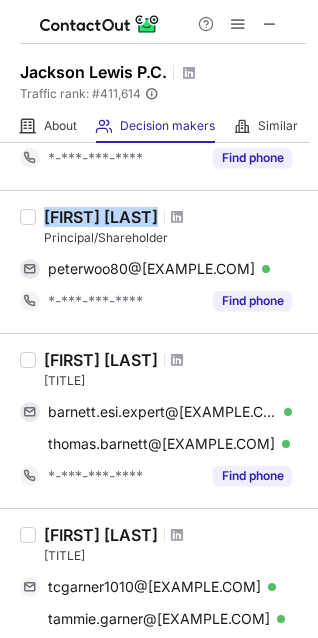 drag, startPoint x: 44, startPoint y: 216, endPoint x: 144, endPoint y: 211, distance: 100.12492 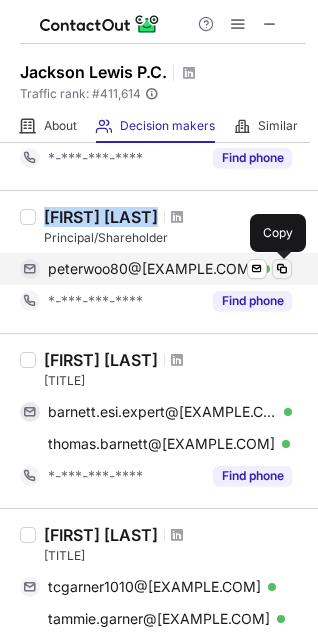 click at bounding box center [282, 269] 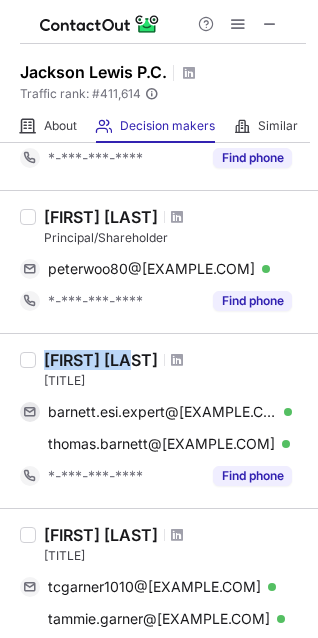 drag, startPoint x: 47, startPoint y: 362, endPoint x: 140, endPoint y: 358, distance: 93.08598 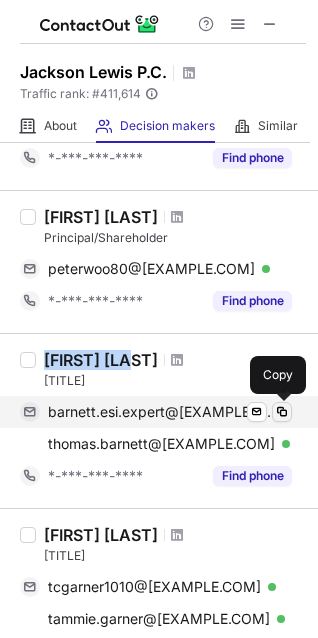 click at bounding box center [282, 412] 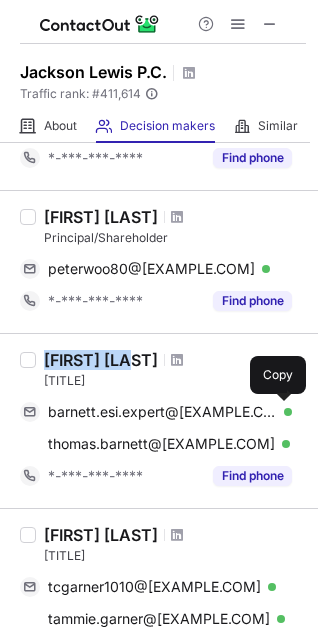 scroll, scrollTop: 514, scrollLeft: 0, axis: vertical 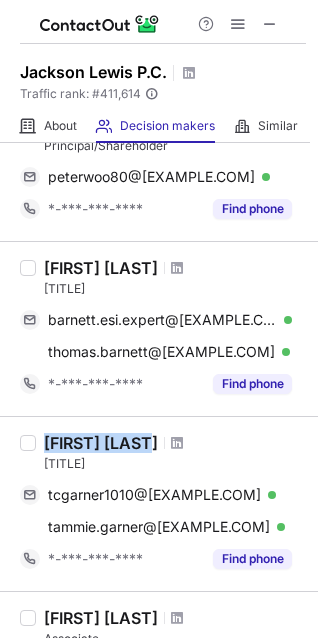 drag, startPoint x: 43, startPoint y: 434, endPoint x: 163, endPoint y: 430, distance: 120.06665 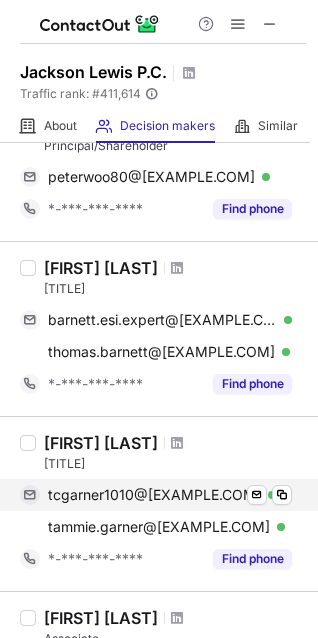 click on "tcgarner1010@[EXAMPLE.COM] Verified Send email Copy" at bounding box center (156, 495) 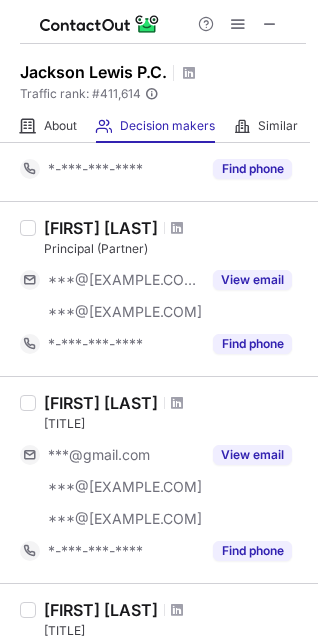 scroll, scrollTop: 1509, scrollLeft: 0, axis: vertical 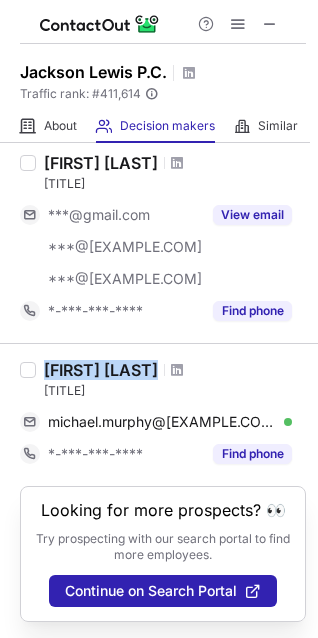 drag, startPoint x: 43, startPoint y: 350, endPoint x: 159, endPoint y: 338, distance: 116.61904 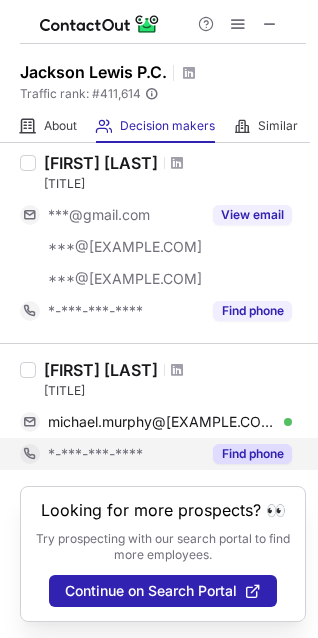 click on "Find phone" at bounding box center (246, 454) 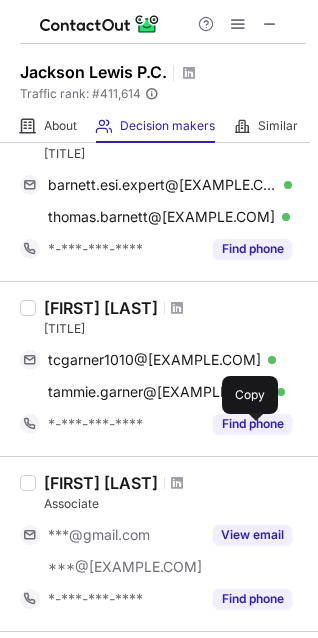 scroll, scrollTop: 648, scrollLeft: 0, axis: vertical 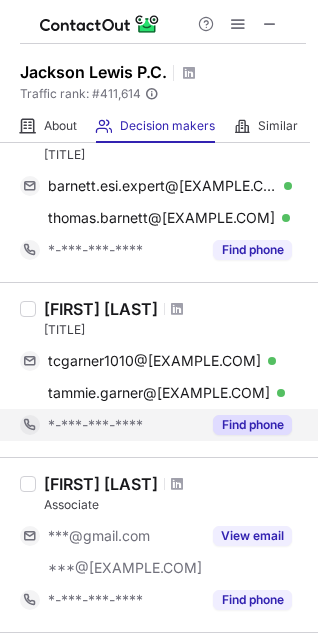 click on "*-***-***-****" at bounding box center (124, 425) 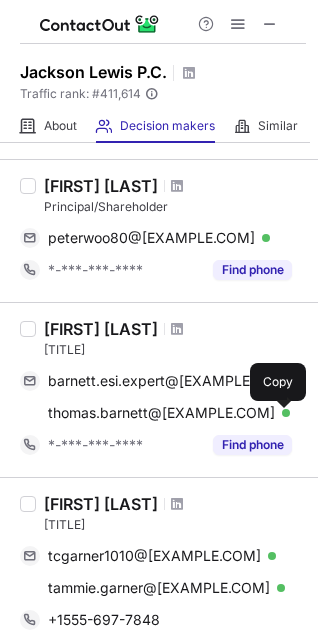 scroll, scrollTop: 448, scrollLeft: 0, axis: vertical 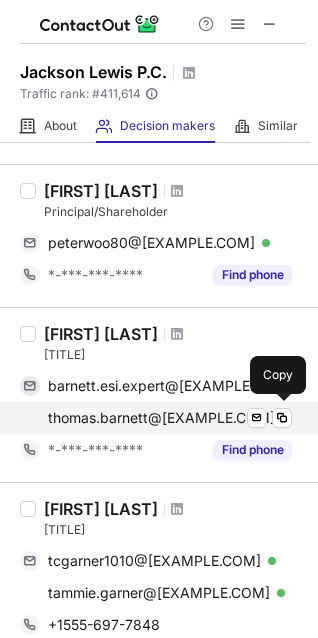 click on "thomas.barnett@[EXAMPLE.COM]" at bounding box center [161, 418] 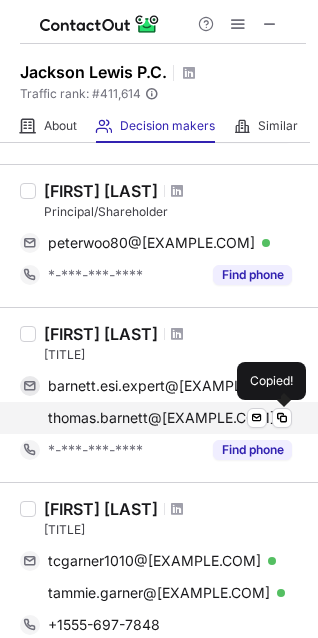 click on "thomas.barnett@[EXAMPLE.COM] Verified Send email Copied!" at bounding box center (156, 418) 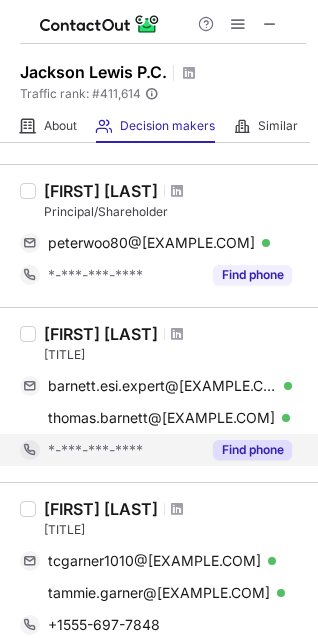 click on "*-***-***-****" at bounding box center (124, 450) 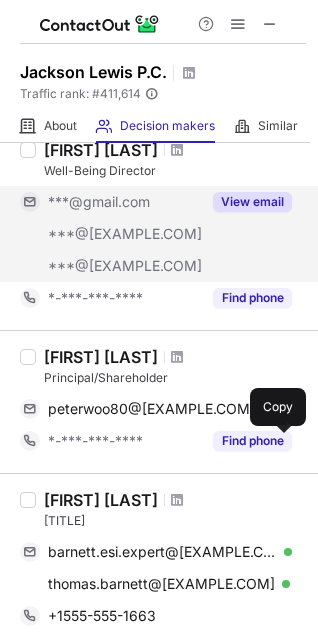 scroll, scrollTop: 280, scrollLeft: 0, axis: vertical 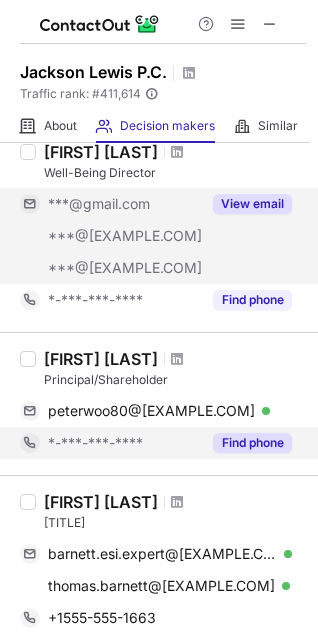 click on "*-***-***-****" at bounding box center [124, 443] 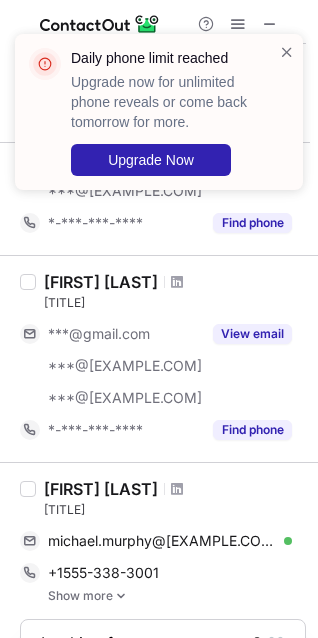 scroll, scrollTop: 1432, scrollLeft: 0, axis: vertical 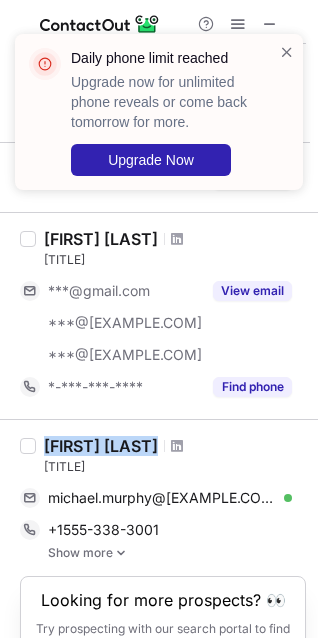 drag, startPoint x: 43, startPoint y: 439, endPoint x: 150, endPoint y: 436, distance: 107.042046 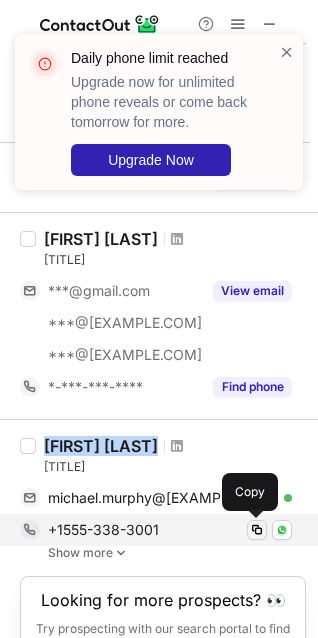 click at bounding box center [257, 530] 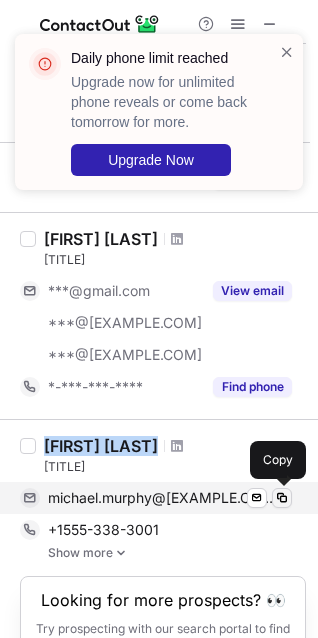 click at bounding box center [282, 498] 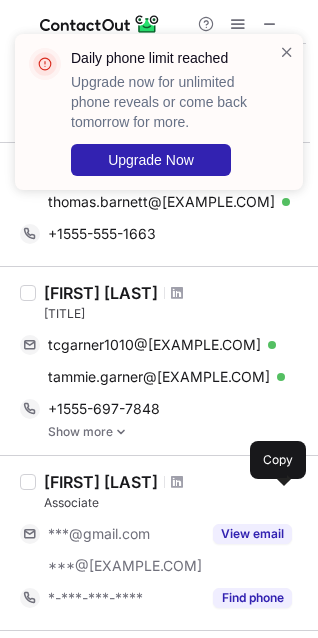 scroll, scrollTop: 664, scrollLeft: 0, axis: vertical 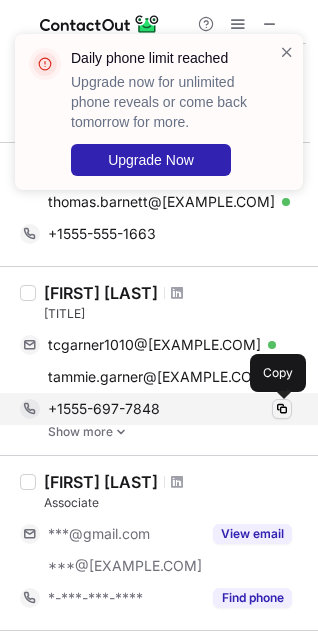 click at bounding box center [282, 409] 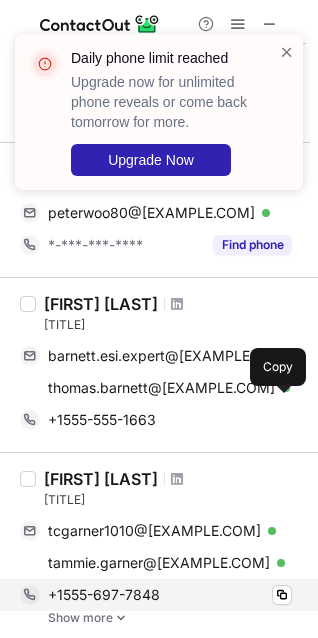 scroll, scrollTop: 476, scrollLeft: 0, axis: vertical 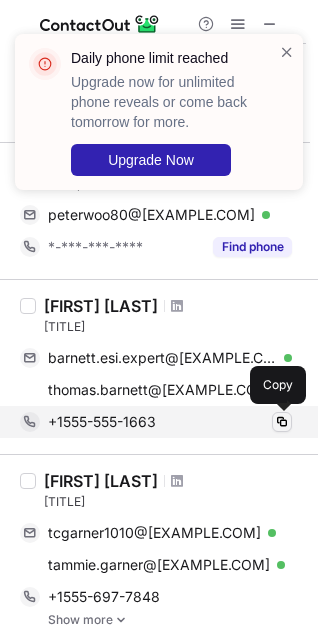 click at bounding box center [282, 422] 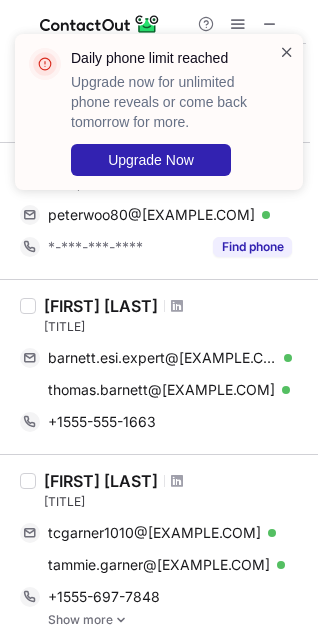 click at bounding box center (287, 52) 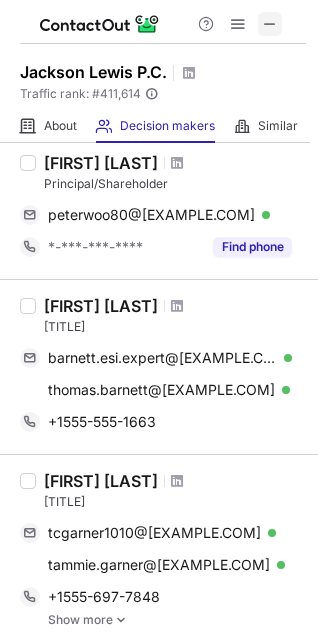 click at bounding box center (270, 24) 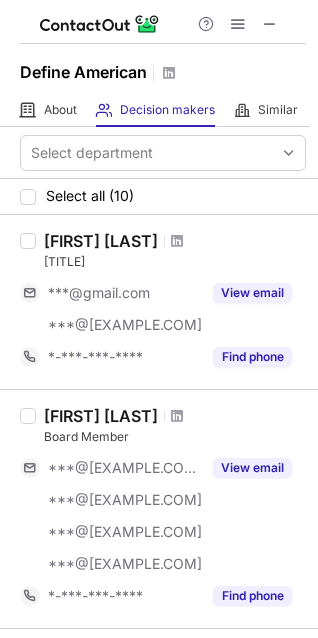 click on "***@[EXAMPLE.COM]" at bounding box center (125, 325) 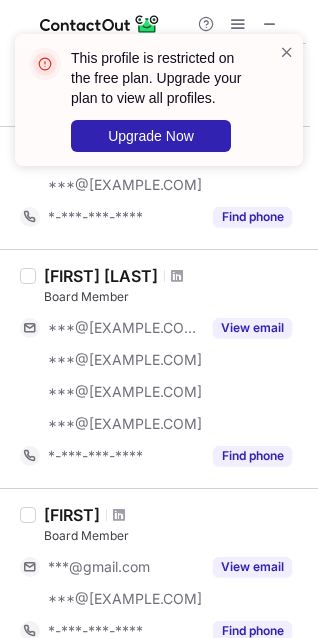 scroll, scrollTop: 204, scrollLeft: 0, axis: vertical 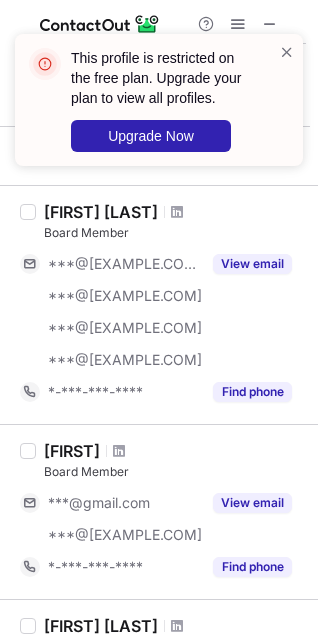 click on "***@[EXAMPLE.COM]" at bounding box center [110, 328] 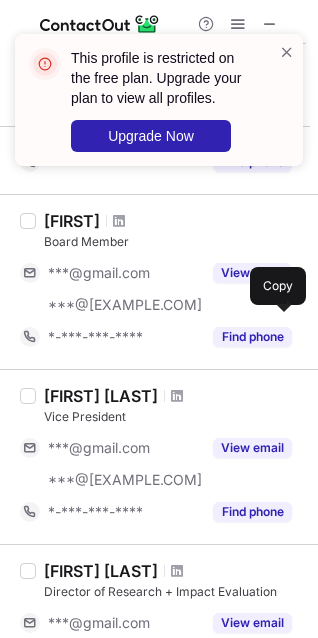 scroll, scrollTop: 460, scrollLeft: 0, axis: vertical 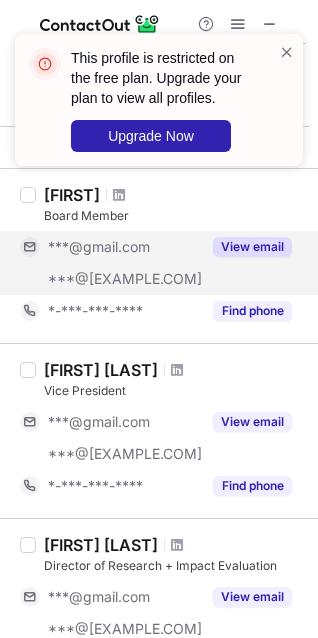 click on "***@[EXAMPLE.COM]" at bounding box center [110, 279] 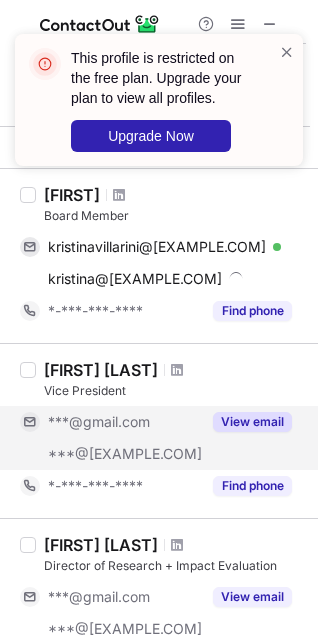 click on "***@gmail.com" at bounding box center (110, 422) 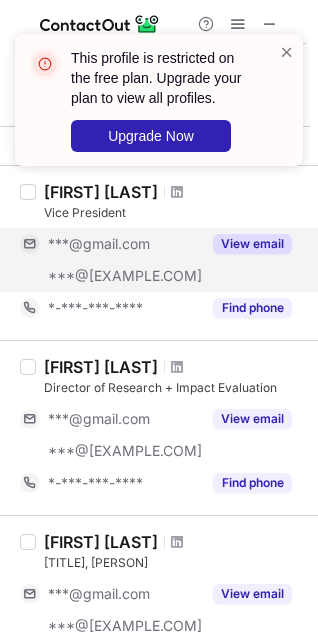 scroll, scrollTop: 652, scrollLeft: 0, axis: vertical 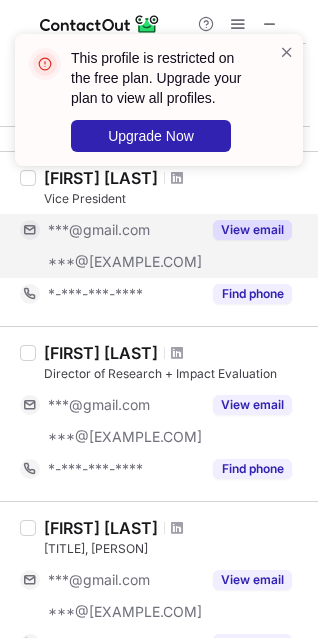 click on "***@gmail.com" at bounding box center [99, 405] 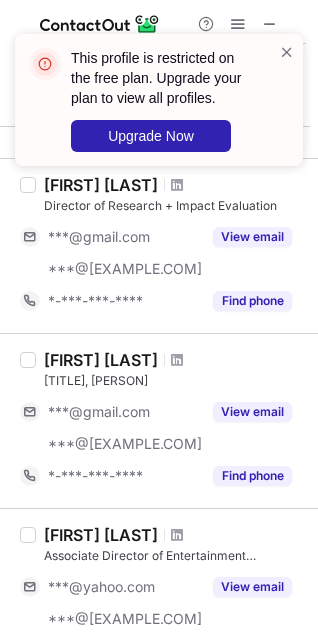 scroll, scrollTop: 824, scrollLeft: 0, axis: vertical 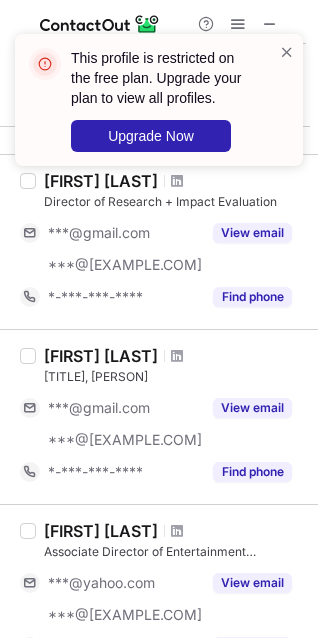 click on "***@gmail.com" at bounding box center (99, 408) 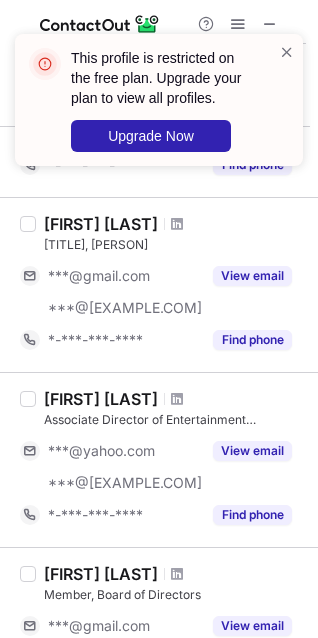 scroll, scrollTop: 950, scrollLeft: 0, axis: vertical 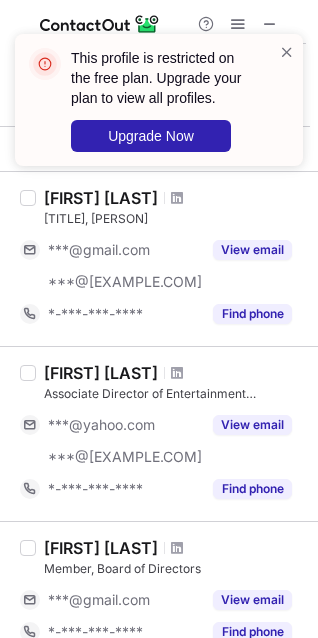 click on "[FIRST] [LAST] [TITLE] ***@[EXAMPLE.COM] ***@[EXAMPLE.COM] View email *-***-***-**** Find phone" at bounding box center (171, 434) 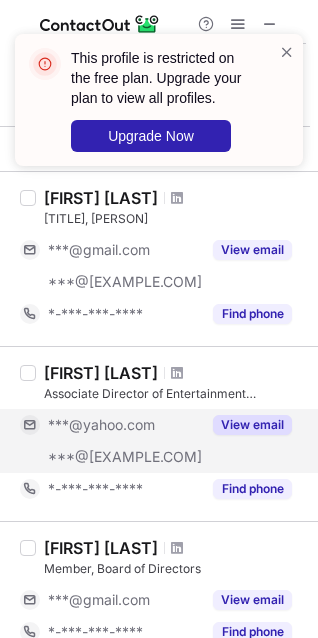 click on "***@yahoo.com" at bounding box center (101, 425) 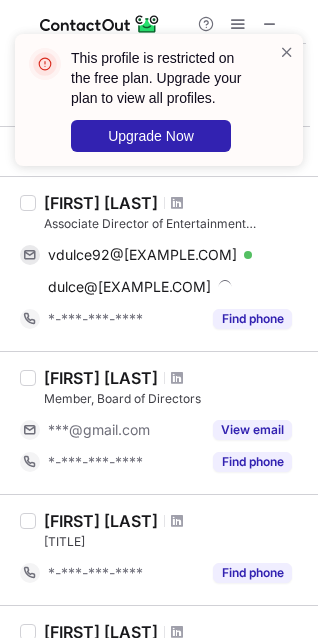 click on "***@gmail.com" at bounding box center (99, 430) 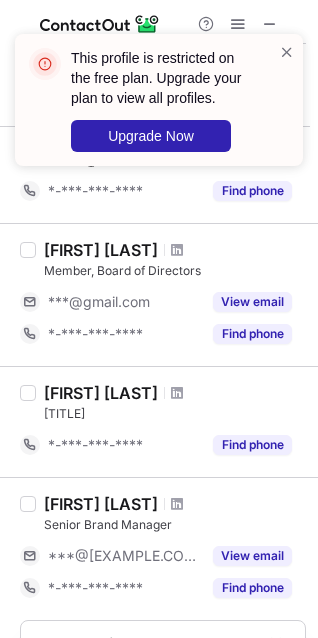 scroll, scrollTop: 1224, scrollLeft: 0, axis: vertical 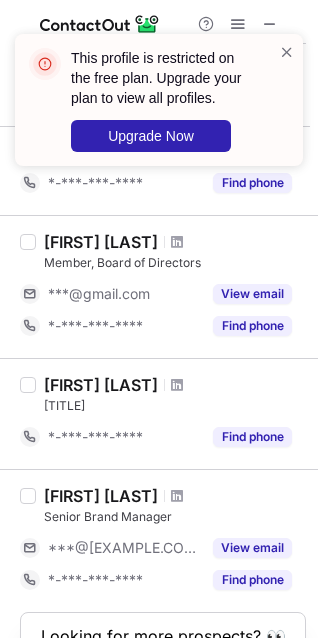 click on "*-***-***-****" at bounding box center (110, 437) 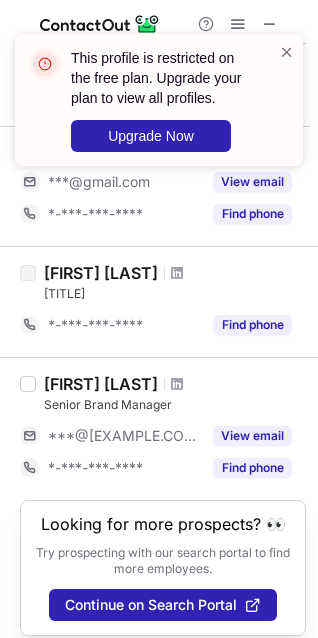 scroll, scrollTop: 1336, scrollLeft: 0, axis: vertical 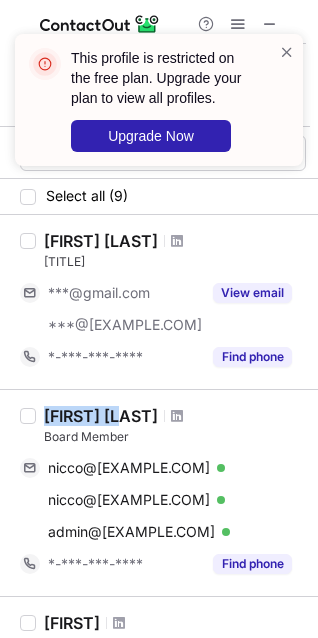 drag, startPoint x: 44, startPoint y: 412, endPoint x: 134, endPoint y: 425, distance: 90.934044 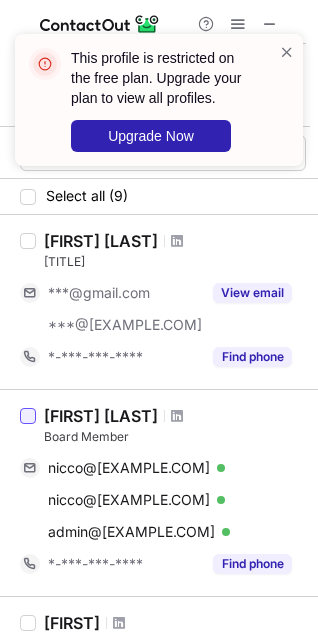 click at bounding box center [28, 416] 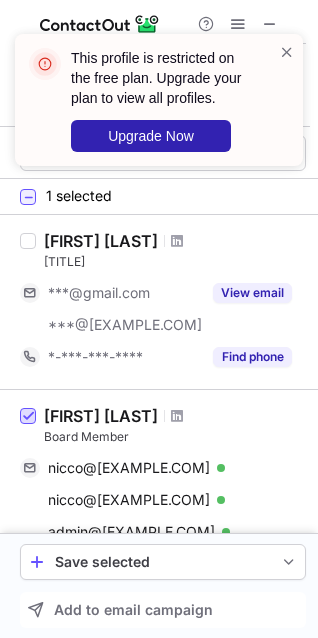 click at bounding box center (28, 416) 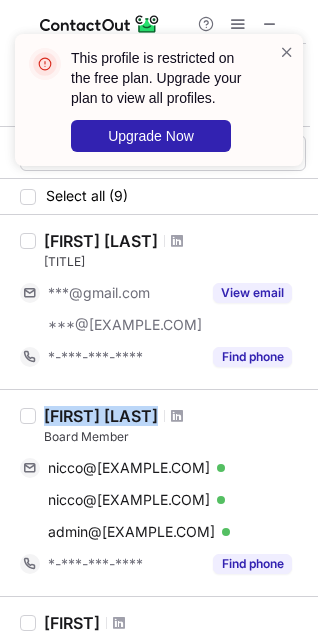 drag, startPoint x: 43, startPoint y: 413, endPoint x: 142, endPoint y: 410, distance: 99.04544 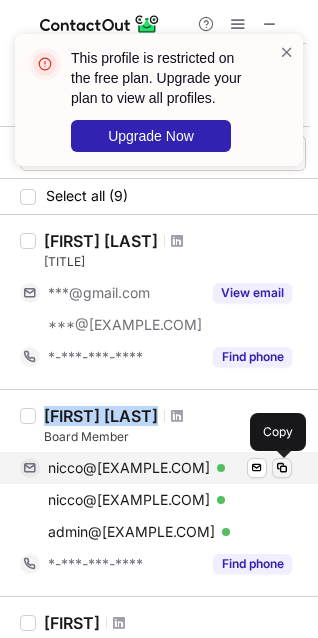 click at bounding box center [282, 468] 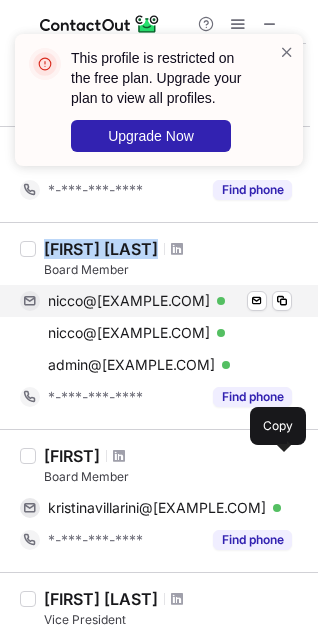 scroll, scrollTop: 168, scrollLeft: 0, axis: vertical 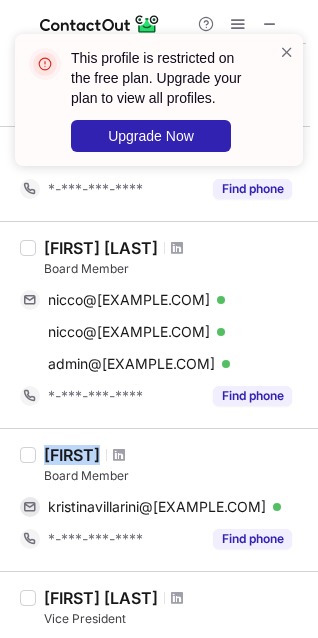 drag, startPoint x: 42, startPoint y: 450, endPoint x: 127, endPoint y: 437, distance: 85.98837 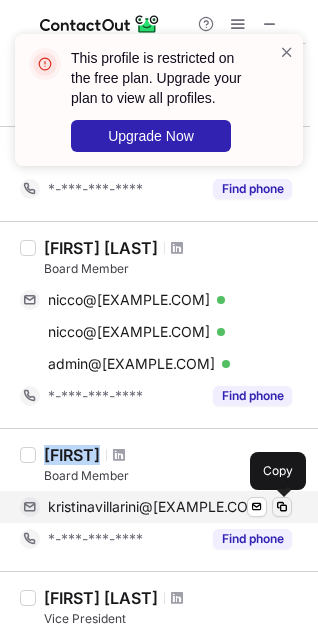 click at bounding box center [282, 507] 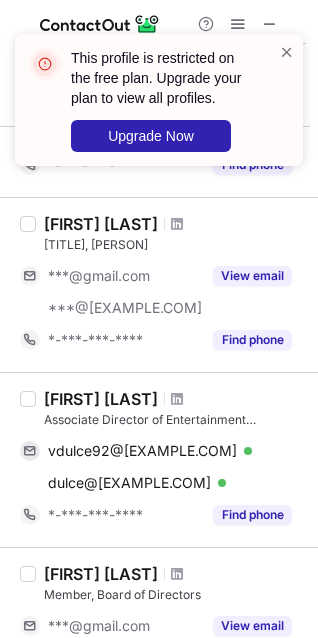 scroll, scrollTop: 894, scrollLeft: 0, axis: vertical 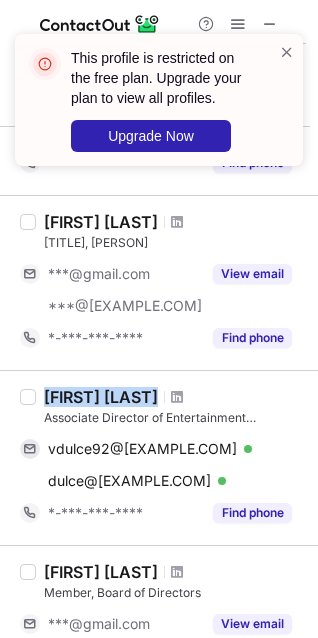 drag, startPoint x: 43, startPoint y: 394, endPoint x: 236, endPoint y: 394, distance: 193 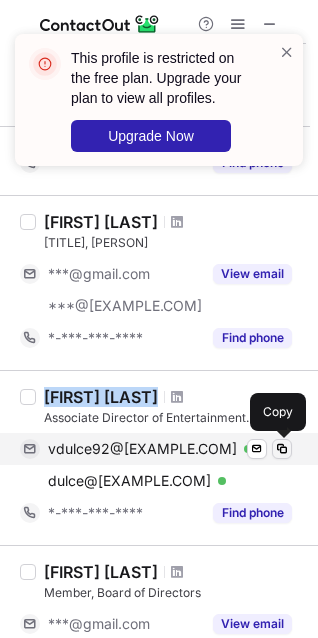 click at bounding box center [282, 449] 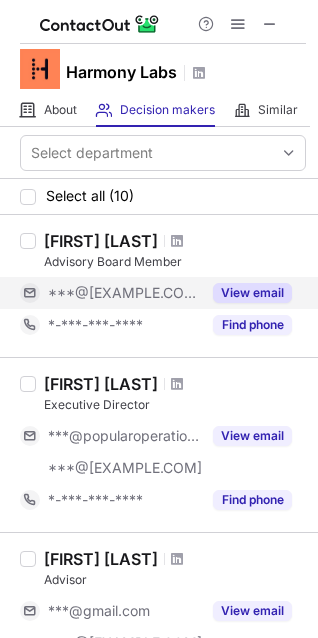 click on "***@[EXAMPLE.COM]" at bounding box center [110, 293] 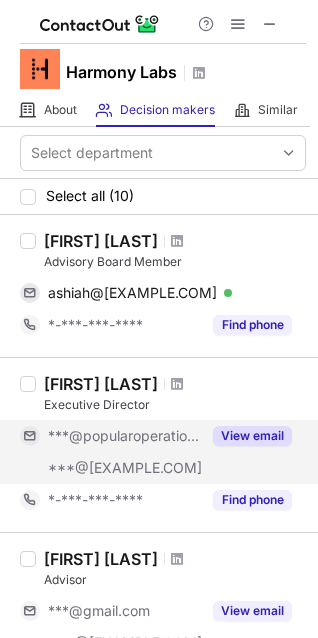 click on "***@popularoperations.com" at bounding box center [110, 436] 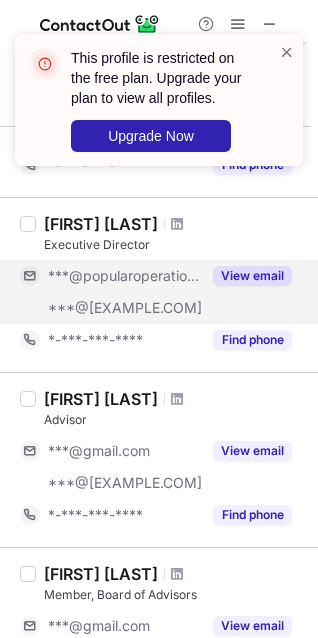 scroll, scrollTop: 174, scrollLeft: 0, axis: vertical 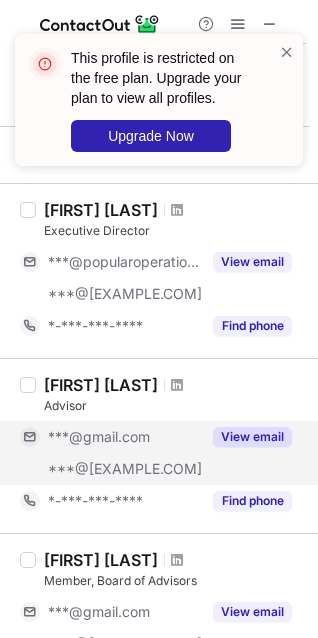 click on "***@gmail.com" at bounding box center [110, 437] 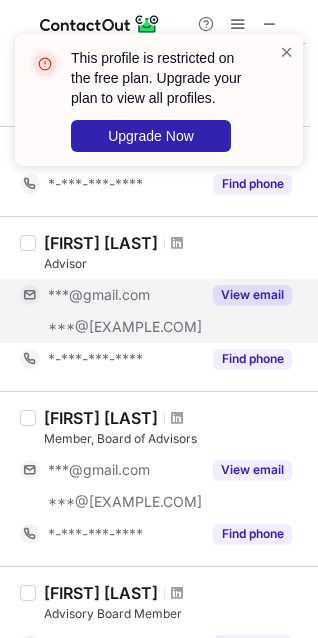 scroll, scrollTop: 320, scrollLeft: 0, axis: vertical 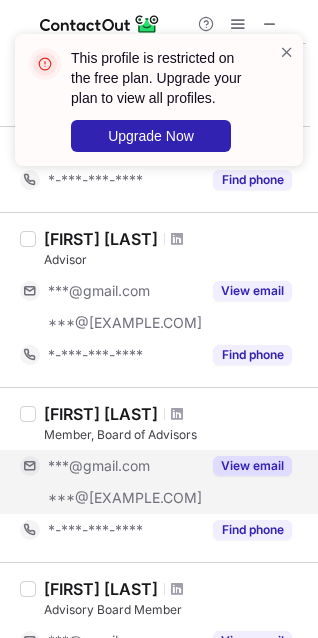 click on "***@gmail.com" at bounding box center (110, 466) 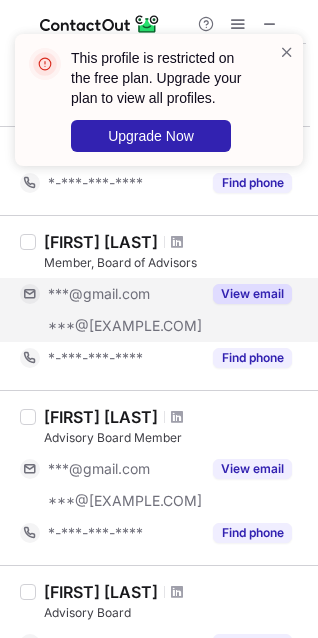 scroll, scrollTop: 496, scrollLeft: 0, axis: vertical 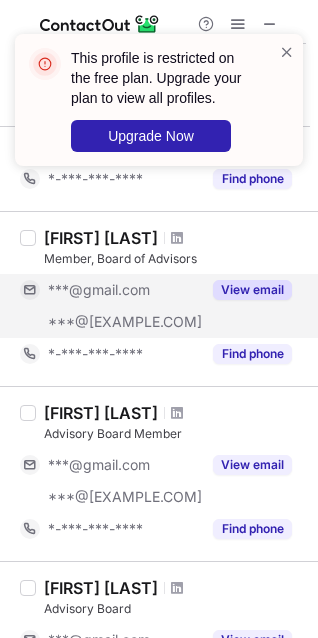 click on "***@[EXAMPLE.COM]" at bounding box center (110, 497) 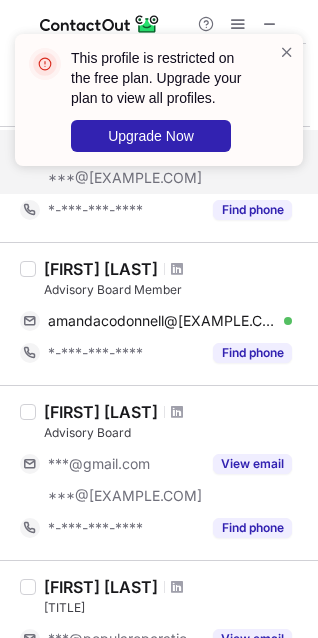scroll, scrollTop: 642, scrollLeft: 0, axis: vertical 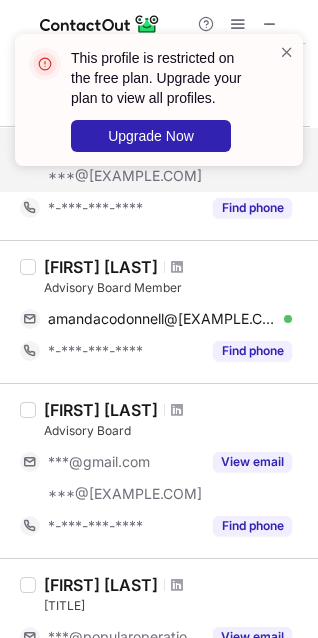 click on "***@[EXAMPLE.COM]" at bounding box center [110, 494] 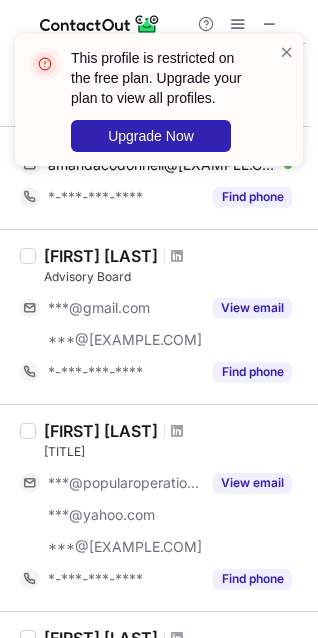 scroll, scrollTop: 800, scrollLeft: 0, axis: vertical 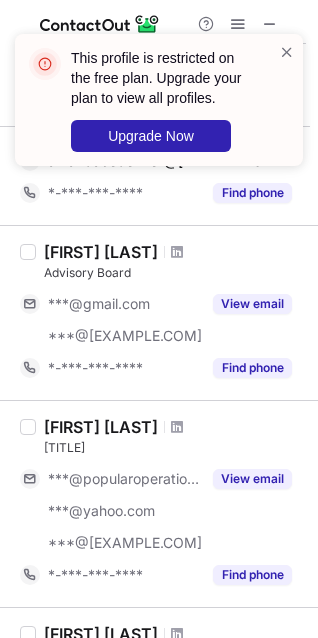 click on "***@popularoperations.com" at bounding box center [124, 479] 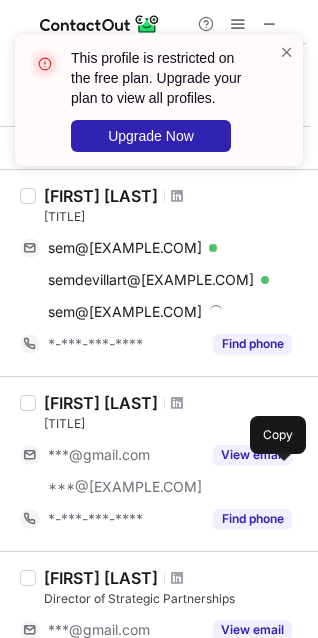 scroll, scrollTop: 1051, scrollLeft: 0, axis: vertical 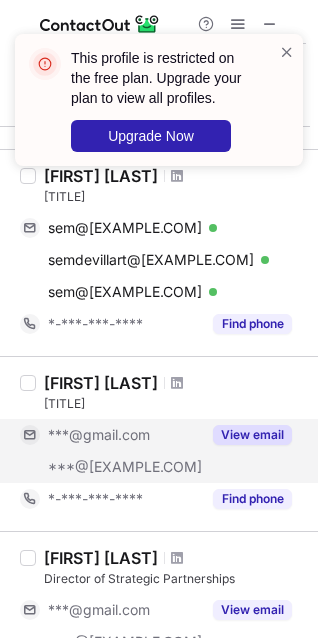 click on "***@[EXAMPLE.COM]" at bounding box center (110, 467) 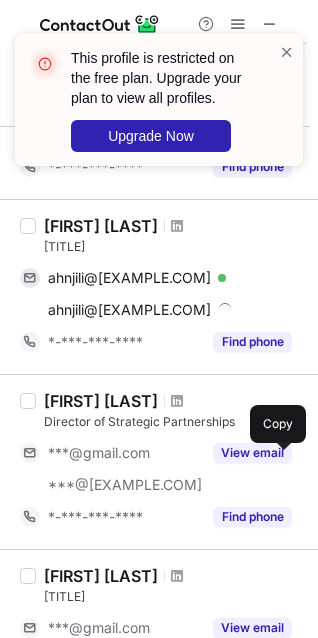scroll, scrollTop: 1218, scrollLeft: 0, axis: vertical 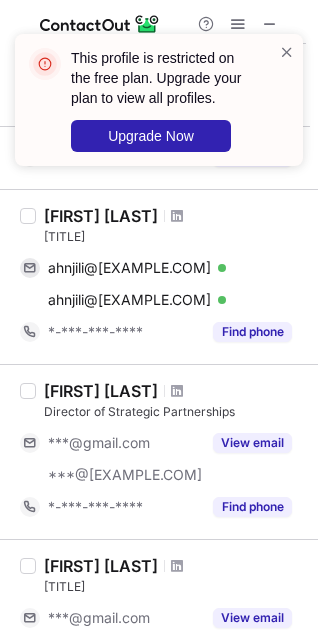 click on "***@gmail.com" at bounding box center (110, 443) 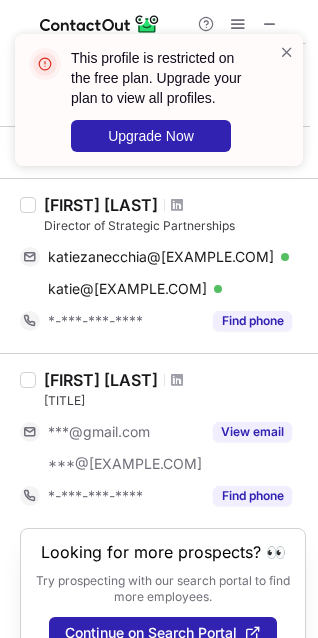 scroll, scrollTop: 1406, scrollLeft: 0, axis: vertical 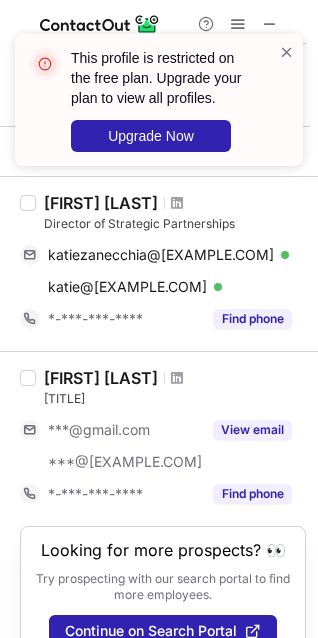 click on "***@[EXAMPLE.COM]" at bounding box center [125, 462] 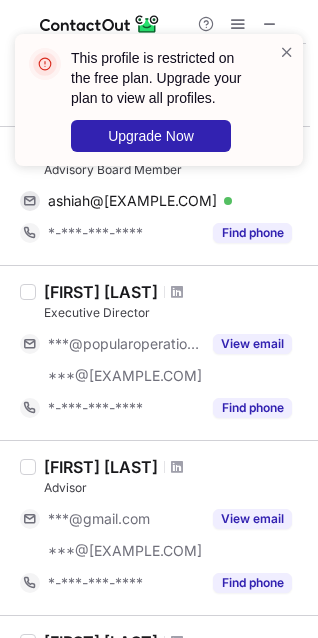 scroll, scrollTop: 0, scrollLeft: 0, axis: both 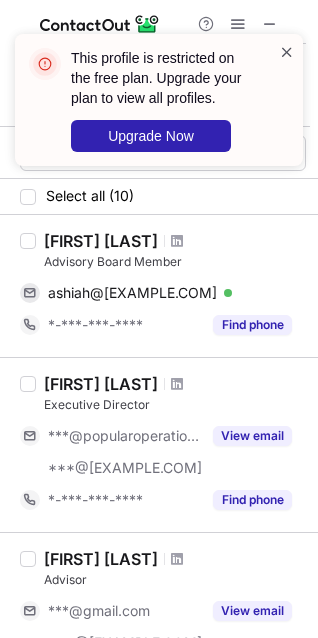 click at bounding box center [287, 52] 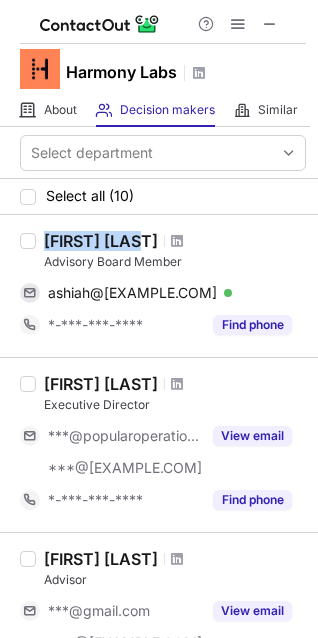 drag, startPoint x: 43, startPoint y: 233, endPoint x: 146, endPoint y: 236, distance: 103.04368 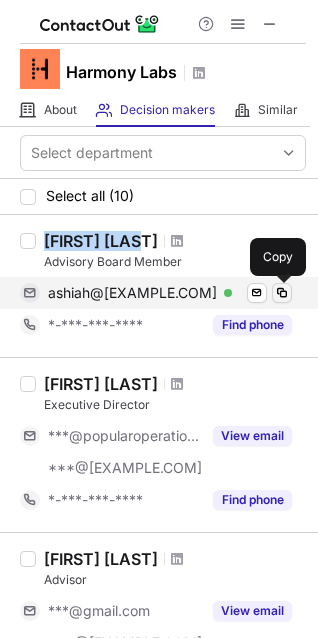 click at bounding box center (282, 293) 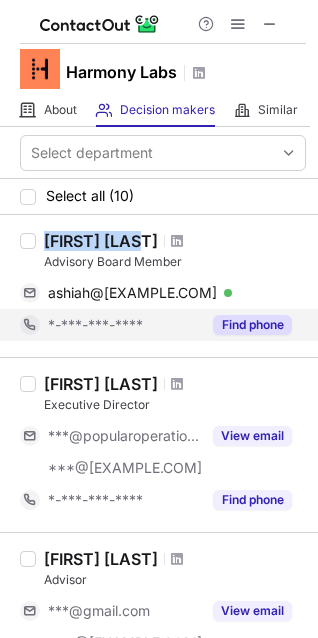 click on "Find phone" at bounding box center (252, 325) 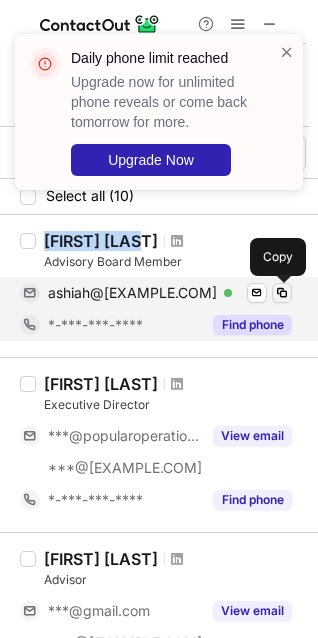click at bounding box center (282, 293) 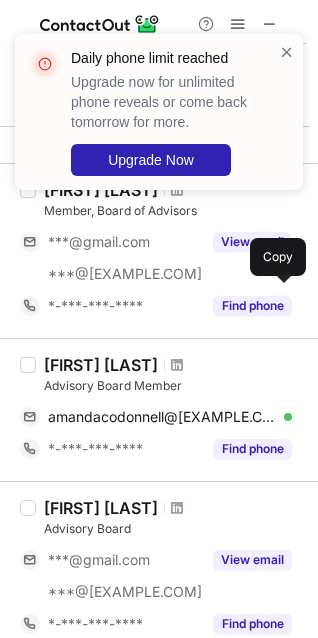 scroll, scrollTop: 552, scrollLeft: 0, axis: vertical 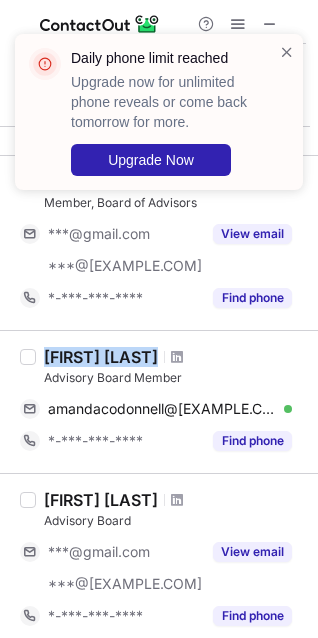 drag, startPoint x: 41, startPoint y: 352, endPoint x: 320, endPoint y: 349, distance: 279.01614 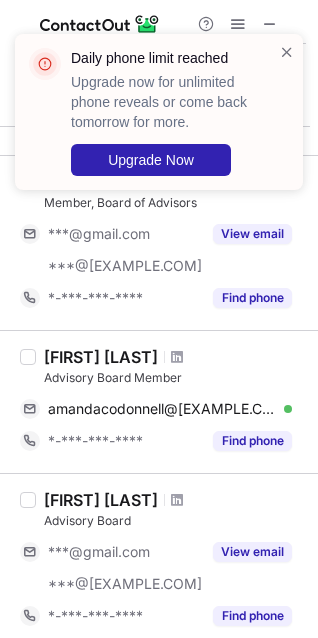 click on "[FIRST] [LAST]" at bounding box center (101, 357) 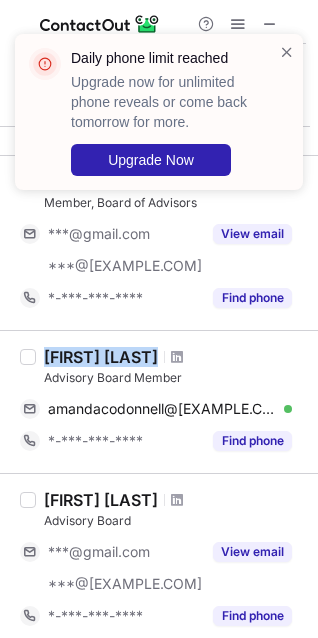 drag, startPoint x: 47, startPoint y: 349, endPoint x: 235, endPoint y: 362, distance: 188.44893 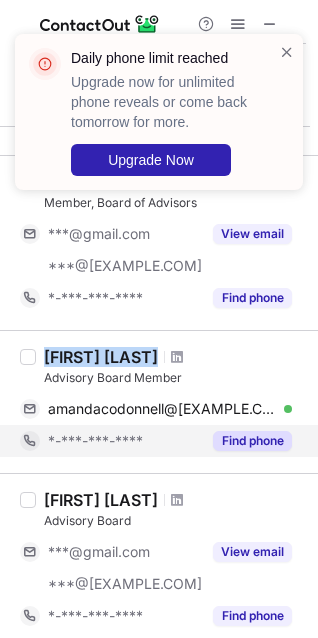click on "Find phone" at bounding box center (252, 441) 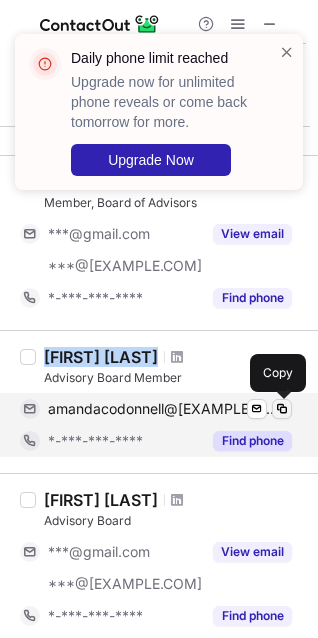click at bounding box center (282, 409) 